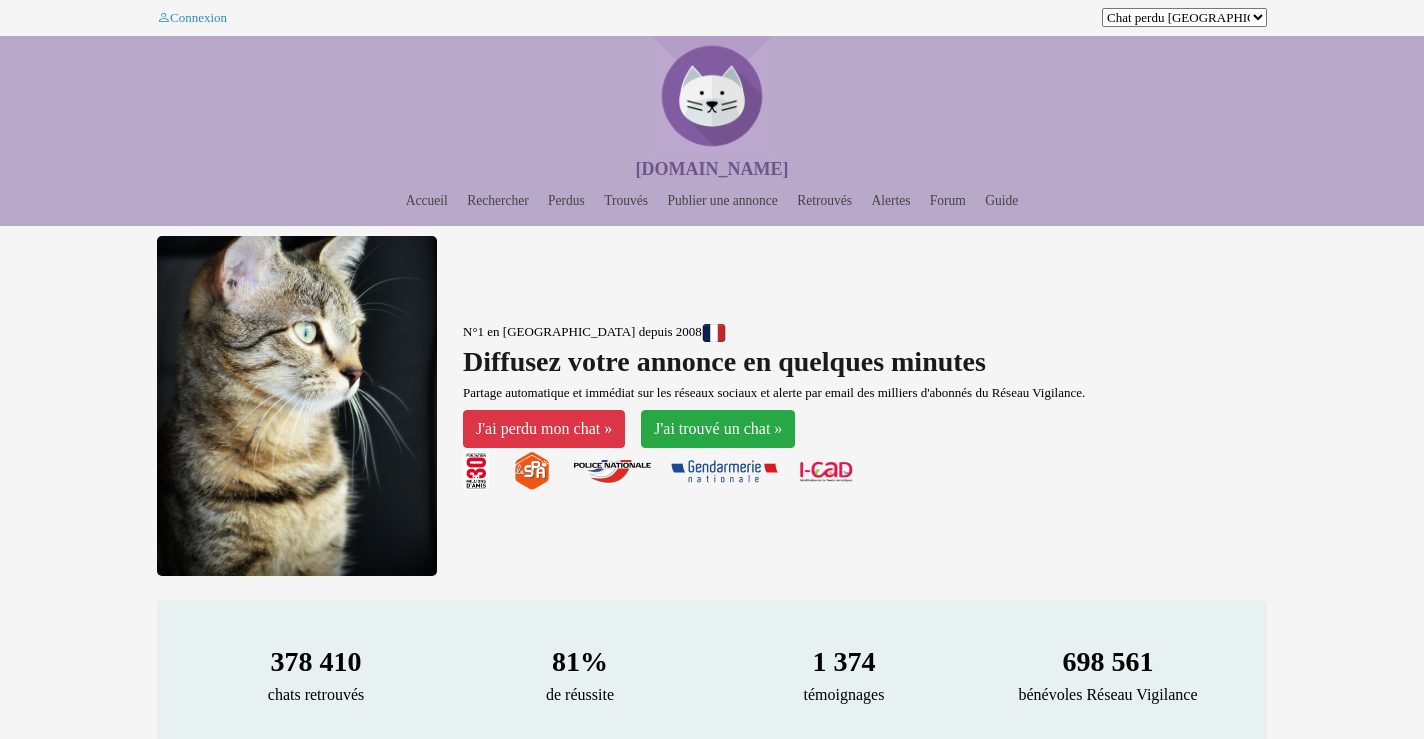 scroll, scrollTop: 0, scrollLeft: 0, axis: both 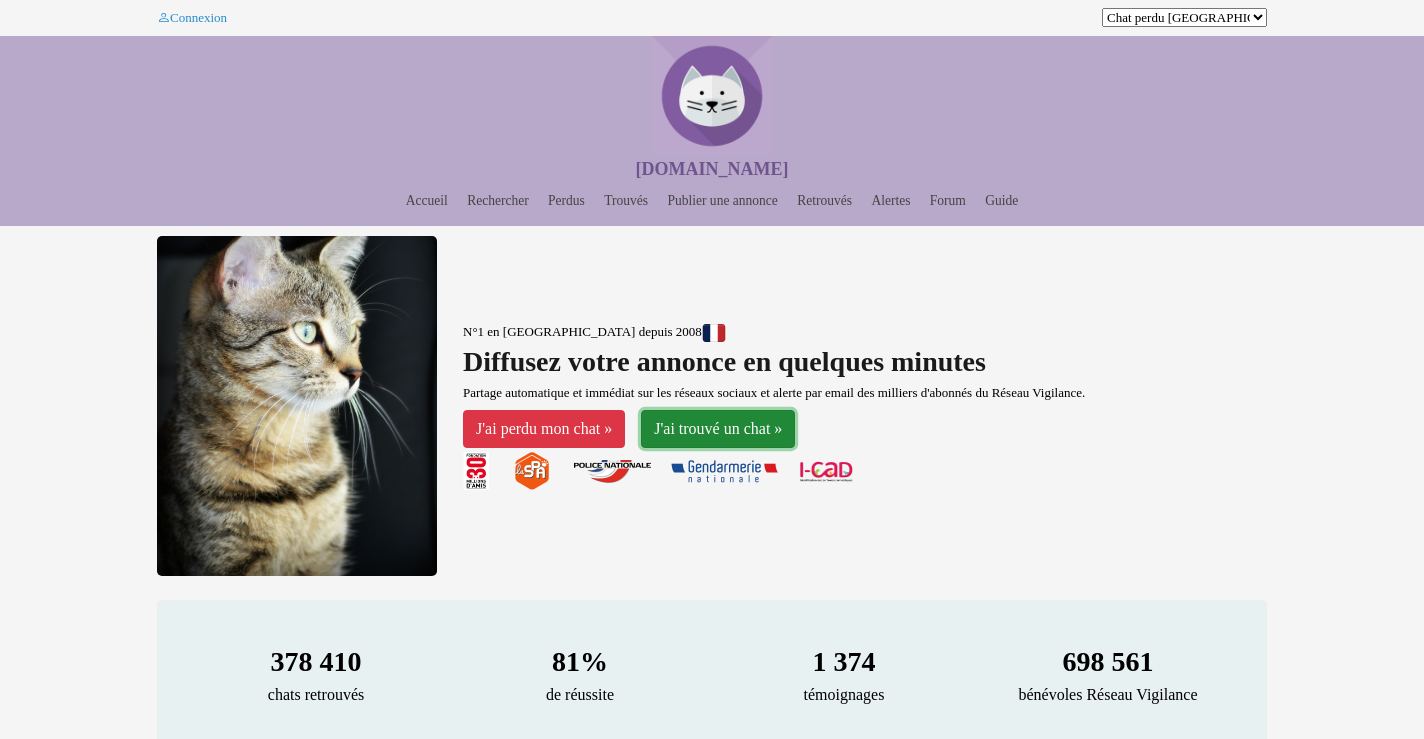 click on "J'ai trouvé un chat »" at bounding box center (718, 429) 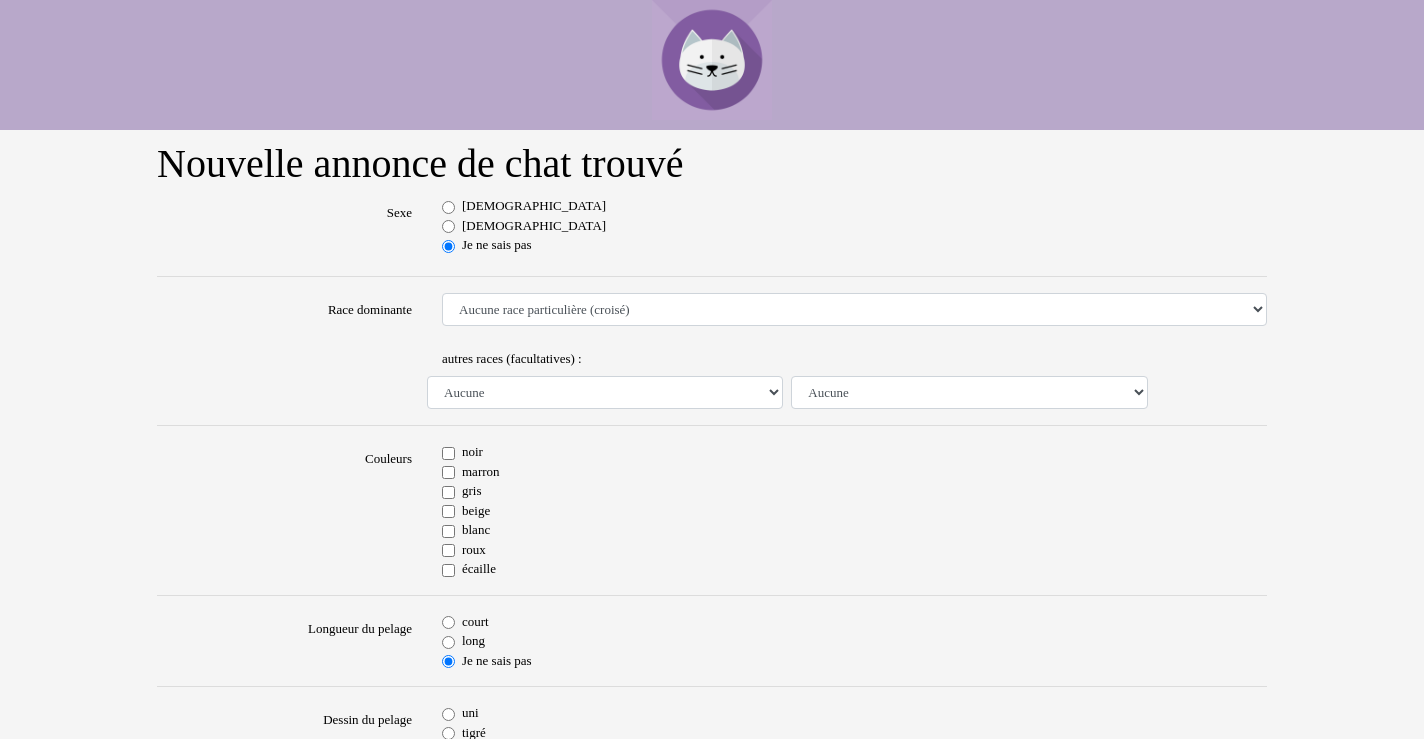 scroll, scrollTop: 0, scrollLeft: 0, axis: both 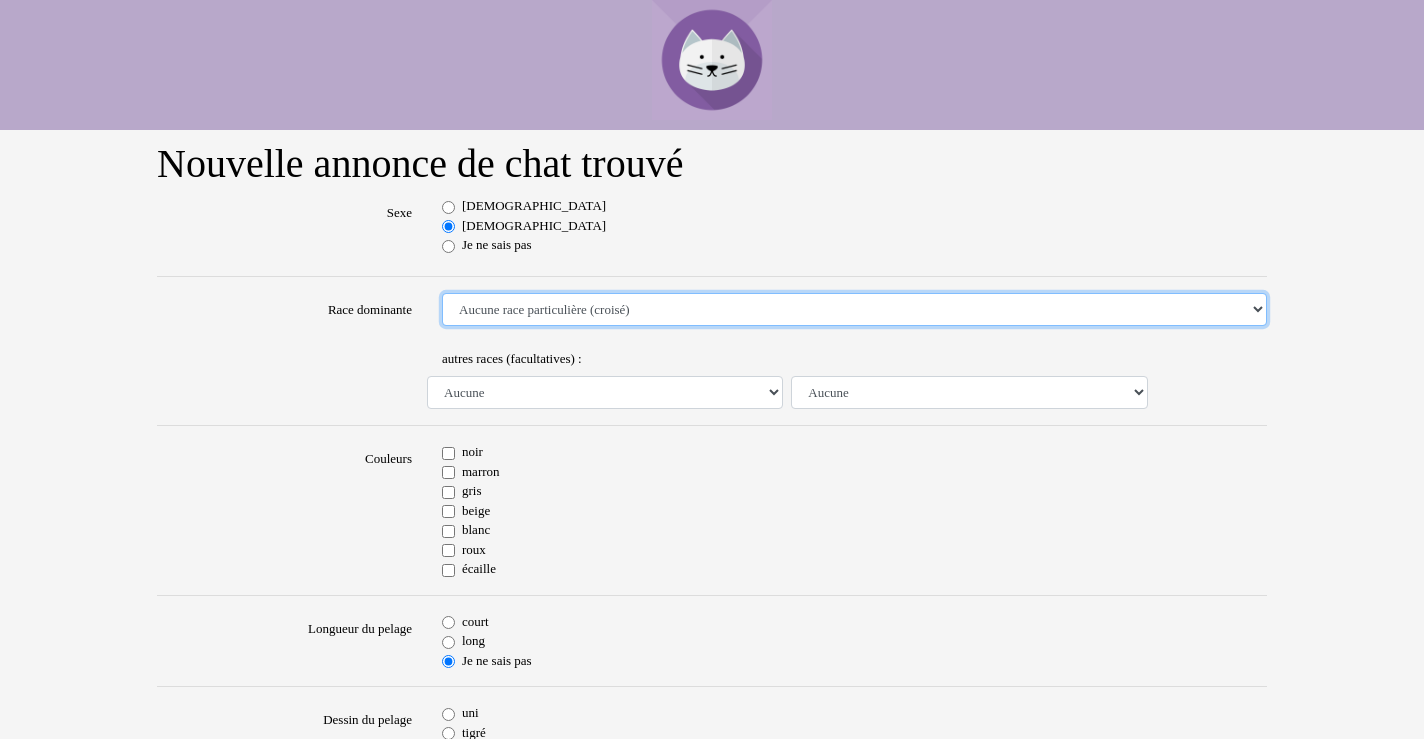 click on "Aucune race particulière (croisé)
Abyssin Américain à poil dur American Bobtail American Shorthair Angora Turc Balinais Bengal Bleu Russe Bombay British Shorthair Burmese Chartreux Chat de gouttière Chat des bois Norvégiens Chat du Sri Lanka Chat sacré de Birmanie Commun Cornish rex Devon rex Européen Exotic Shorthair Himalayan Korat Maine Coon Mandarin Norvégien Ocicat Oriental Persan Ragdoll Rex Selkirk Scottish Fold Siamois Sibérien Somali Sphynx" at bounding box center (854, 310) 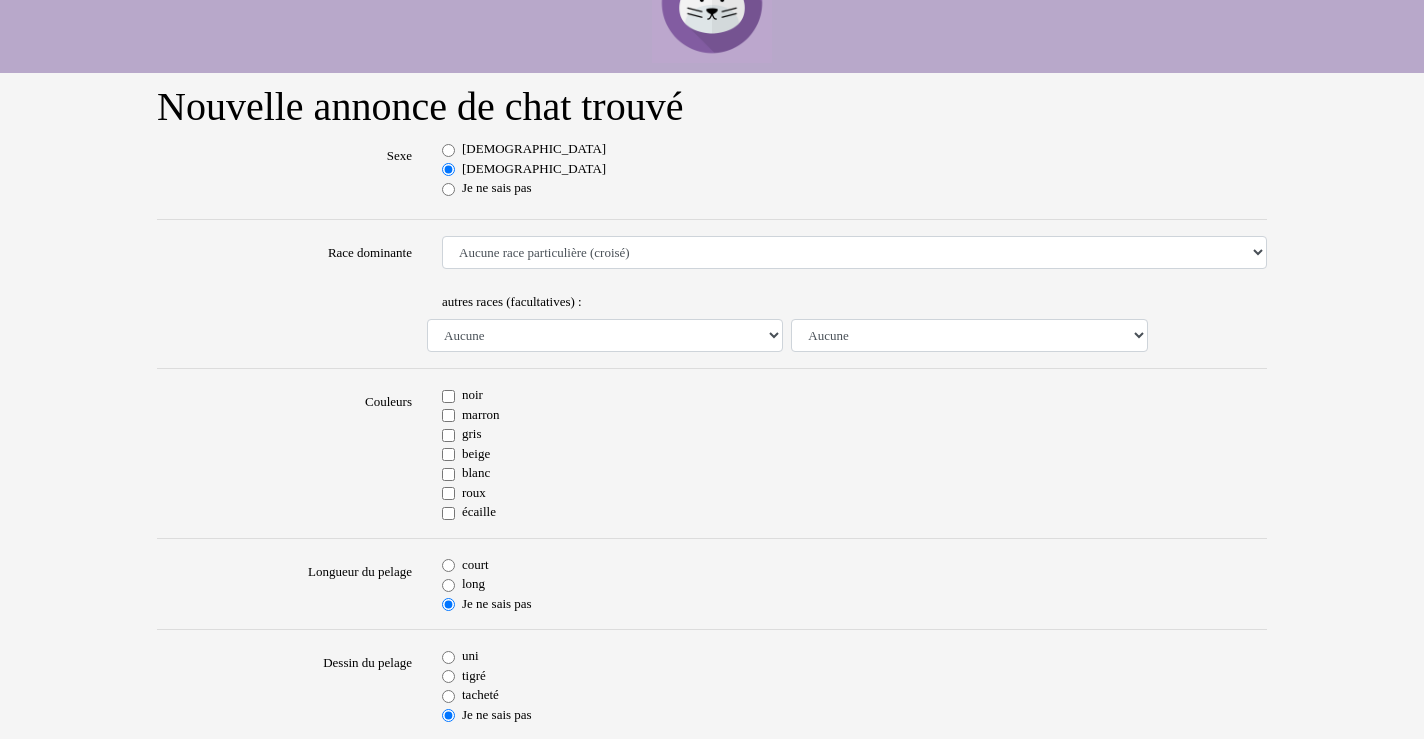 click on "marron" at bounding box center (448, 415) 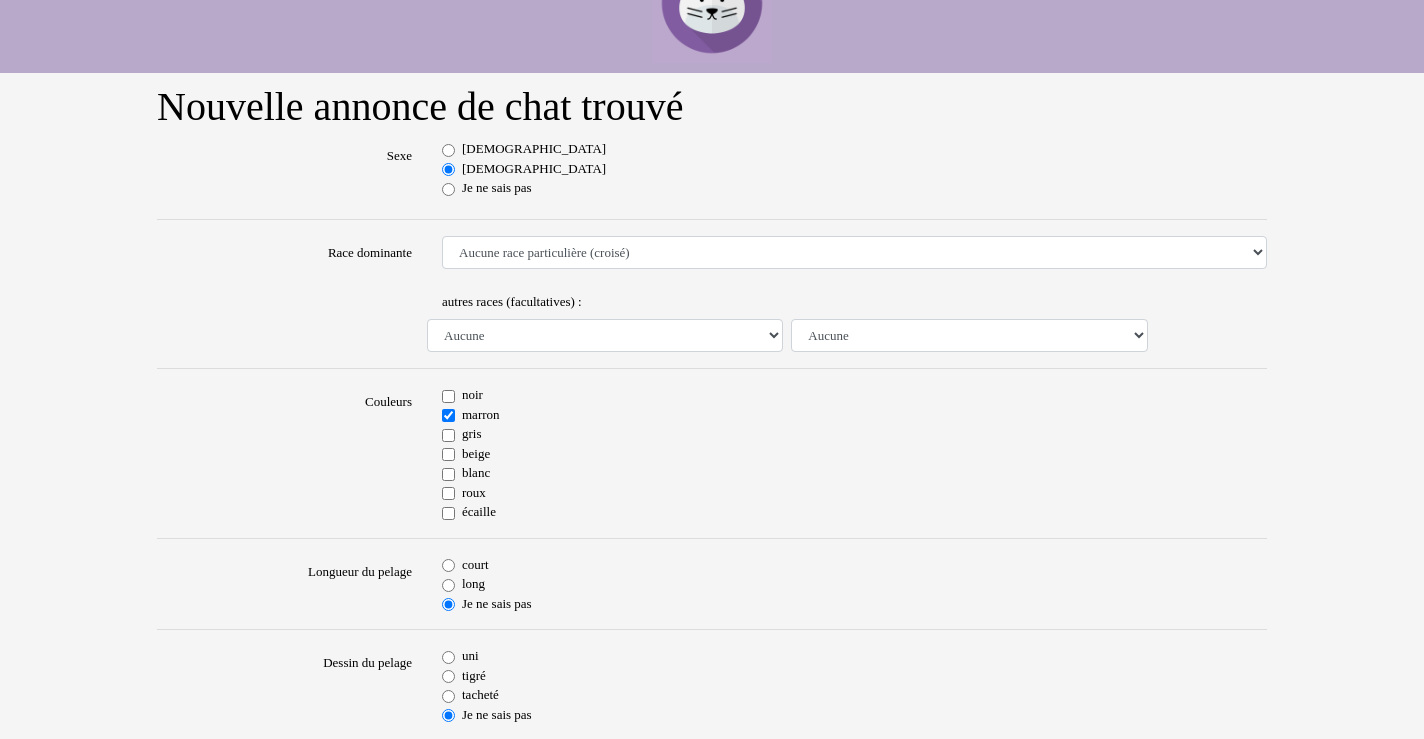 click on "beige" at bounding box center [448, 454] 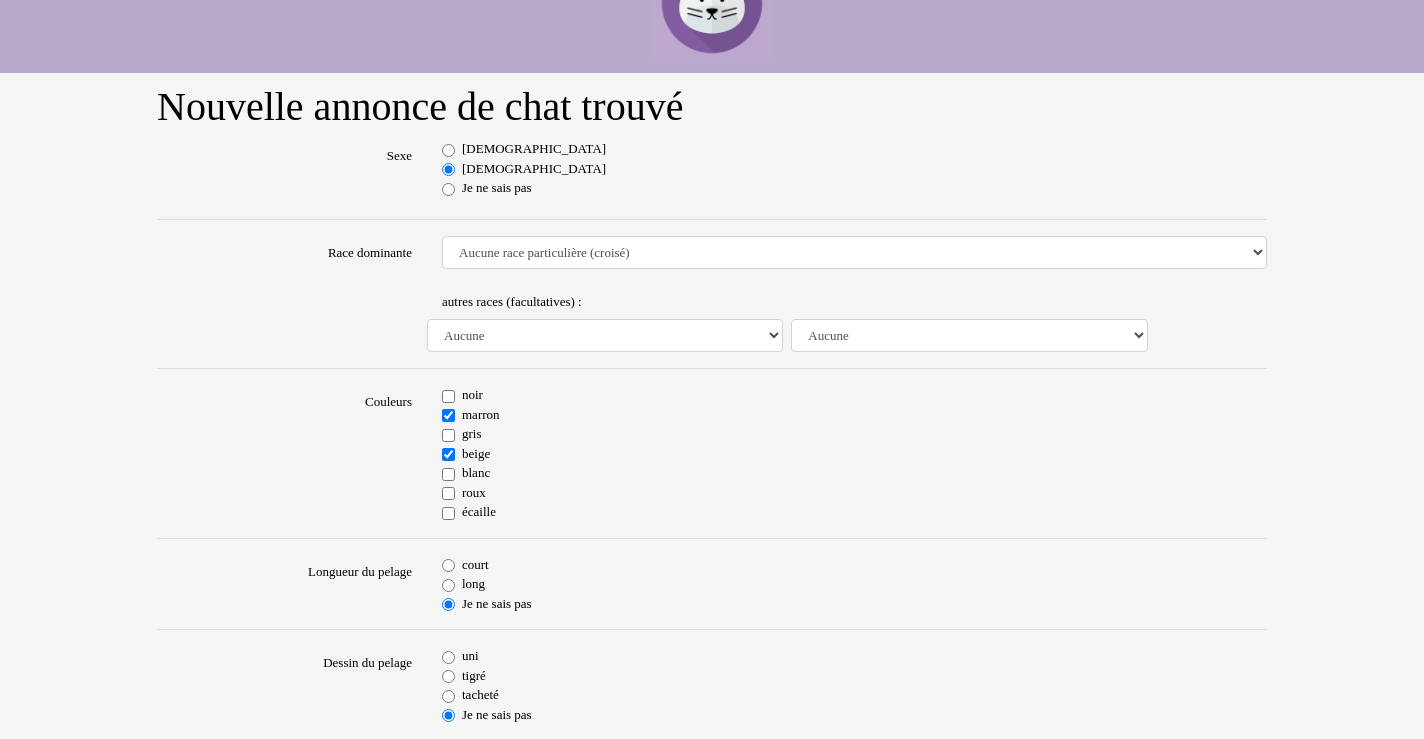 click on "beige" at bounding box center (448, 454) 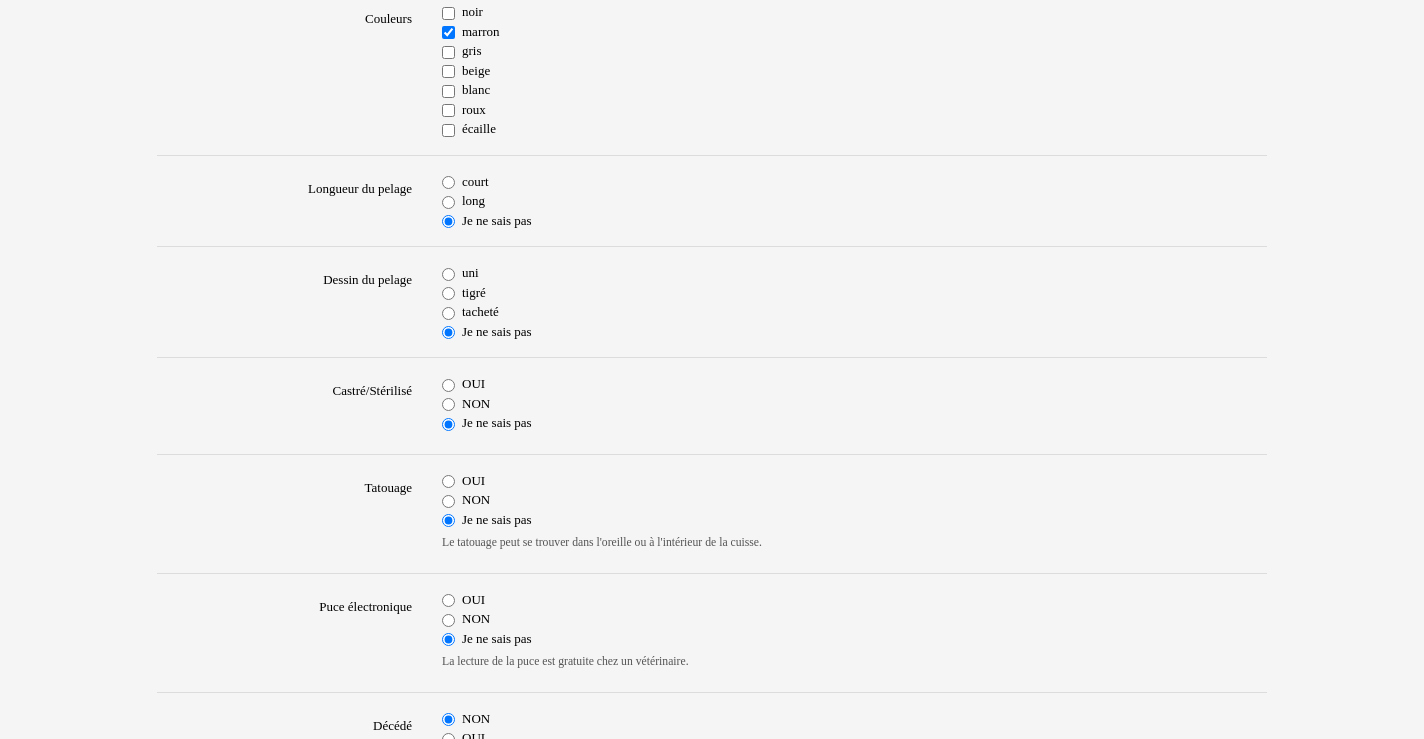 scroll, scrollTop: 442, scrollLeft: 0, axis: vertical 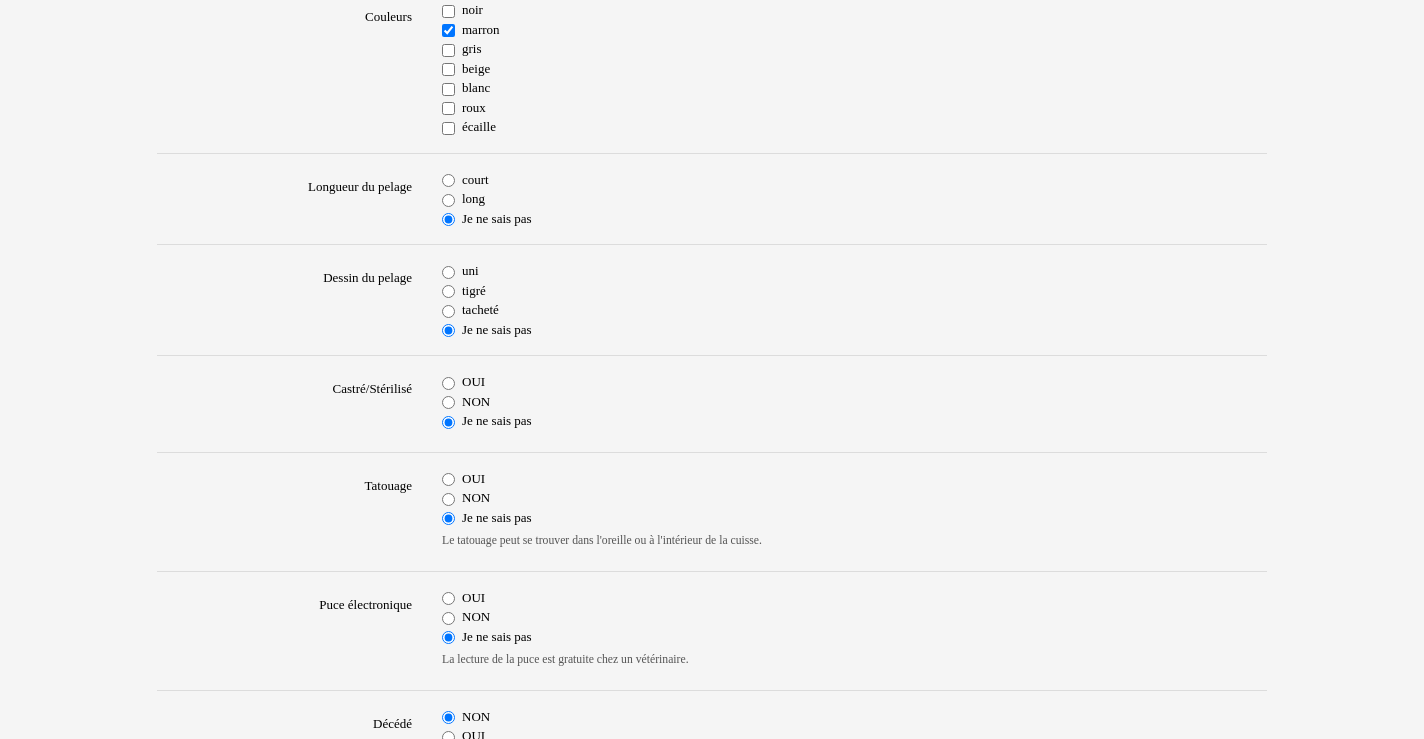 click on "NON" at bounding box center [448, 499] 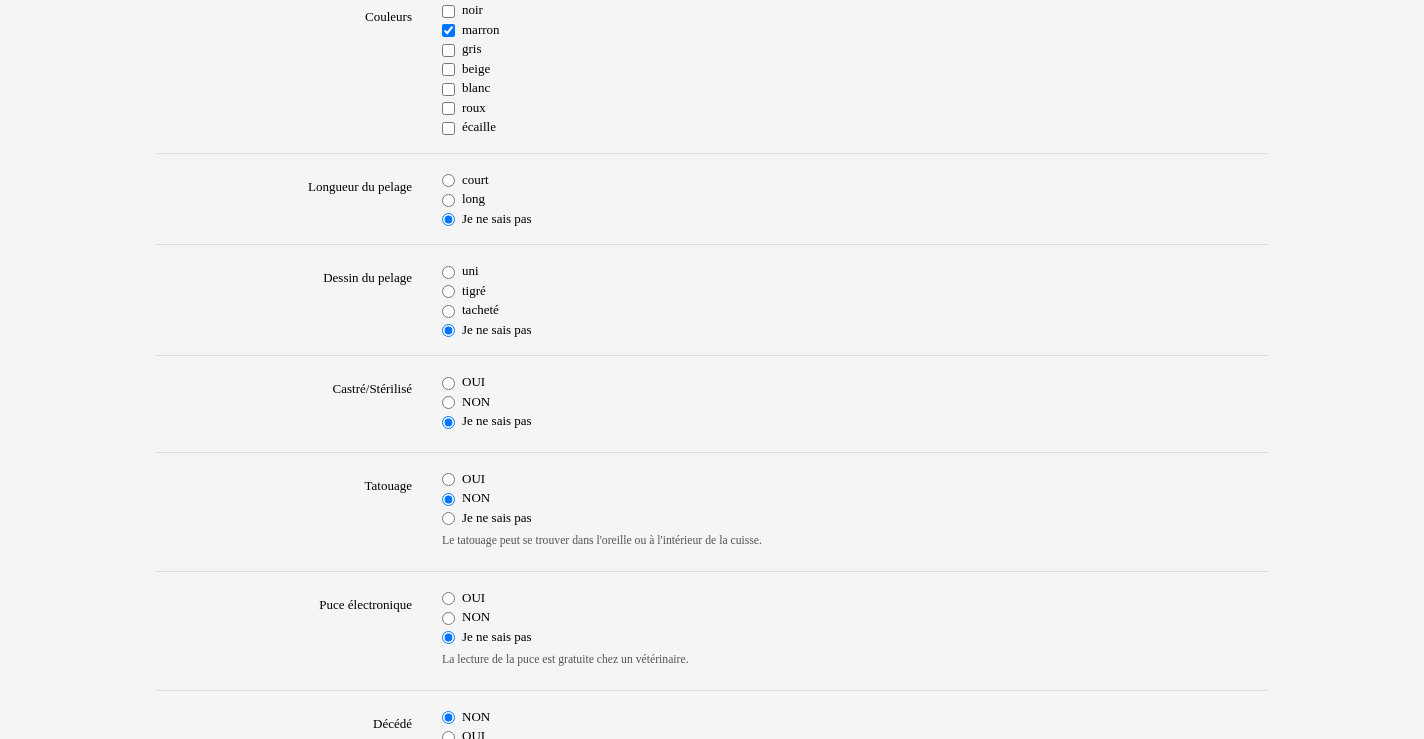 click on "NON" at bounding box center [448, 618] 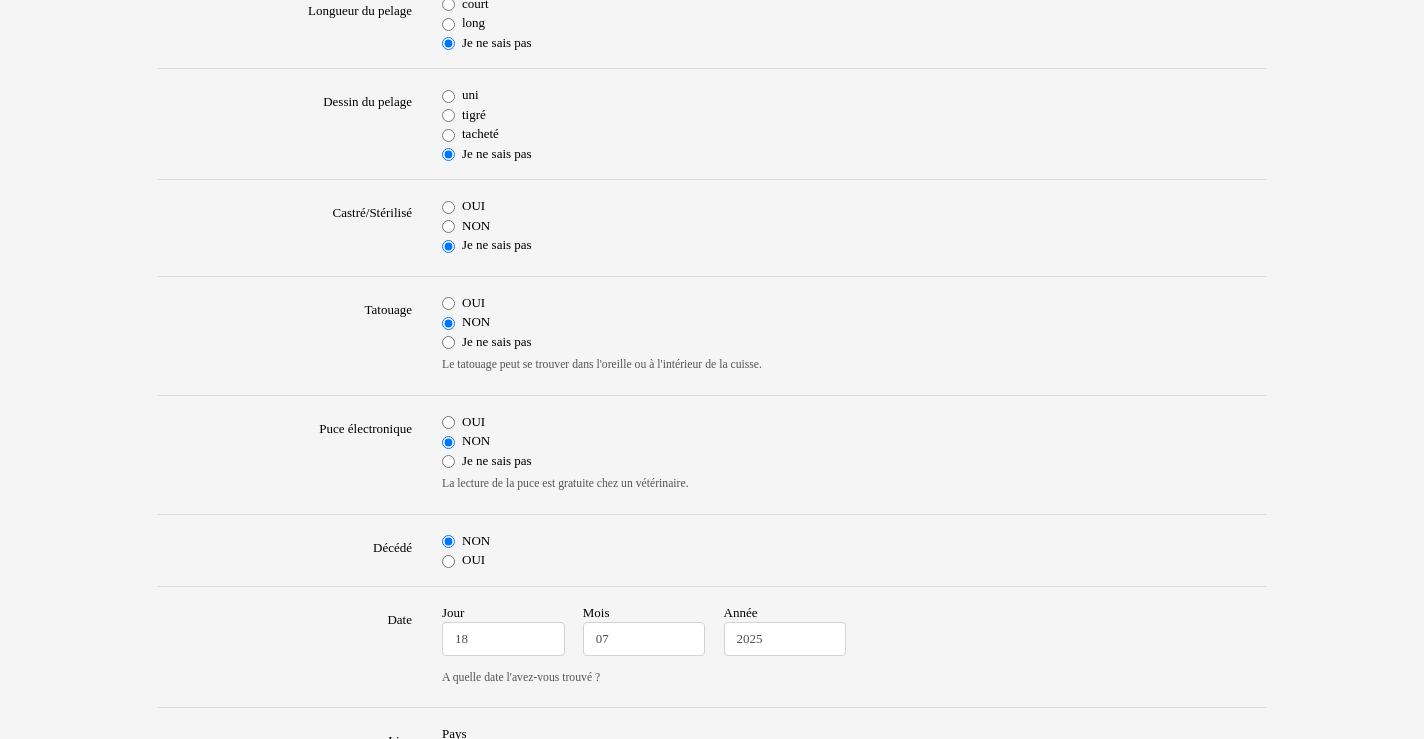scroll, scrollTop: 642, scrollLeft: 0, axis: vertical 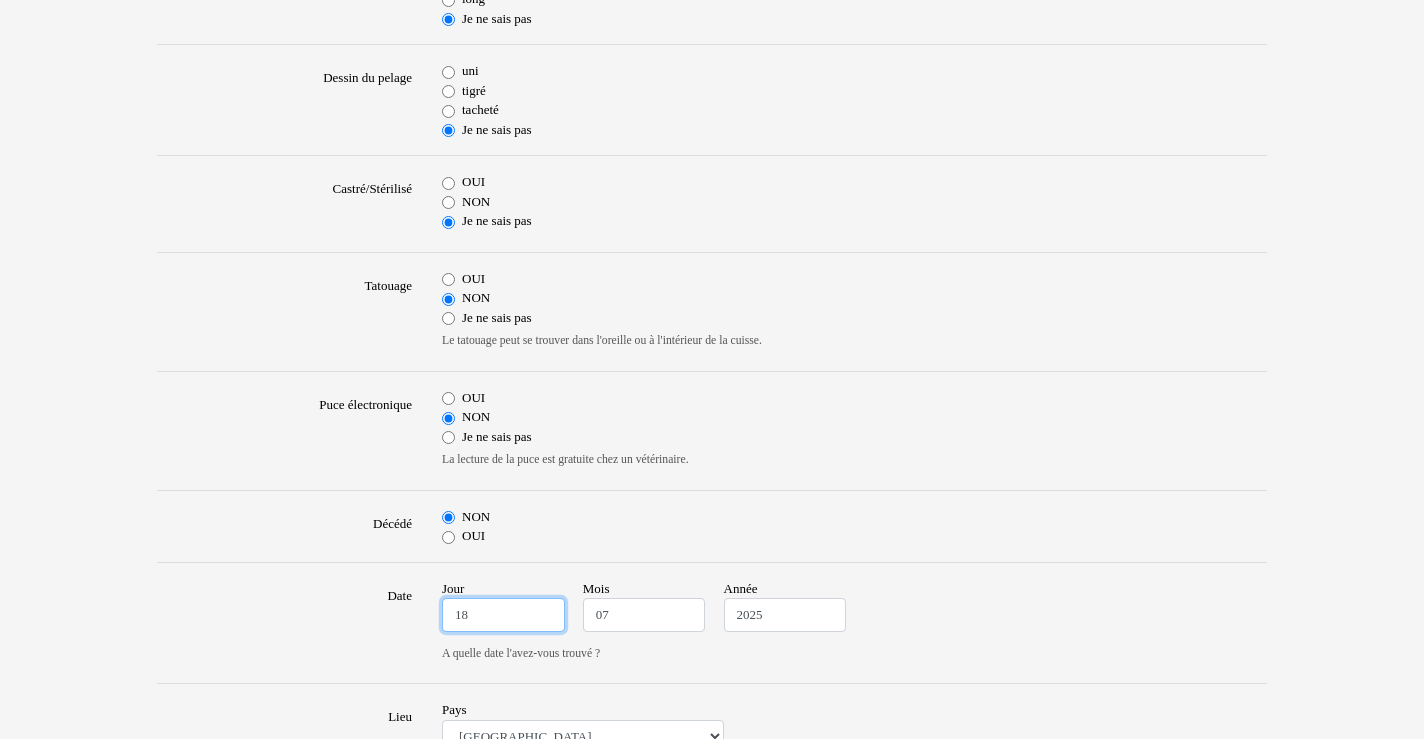 click on "18" at bounding box center (503, 615) 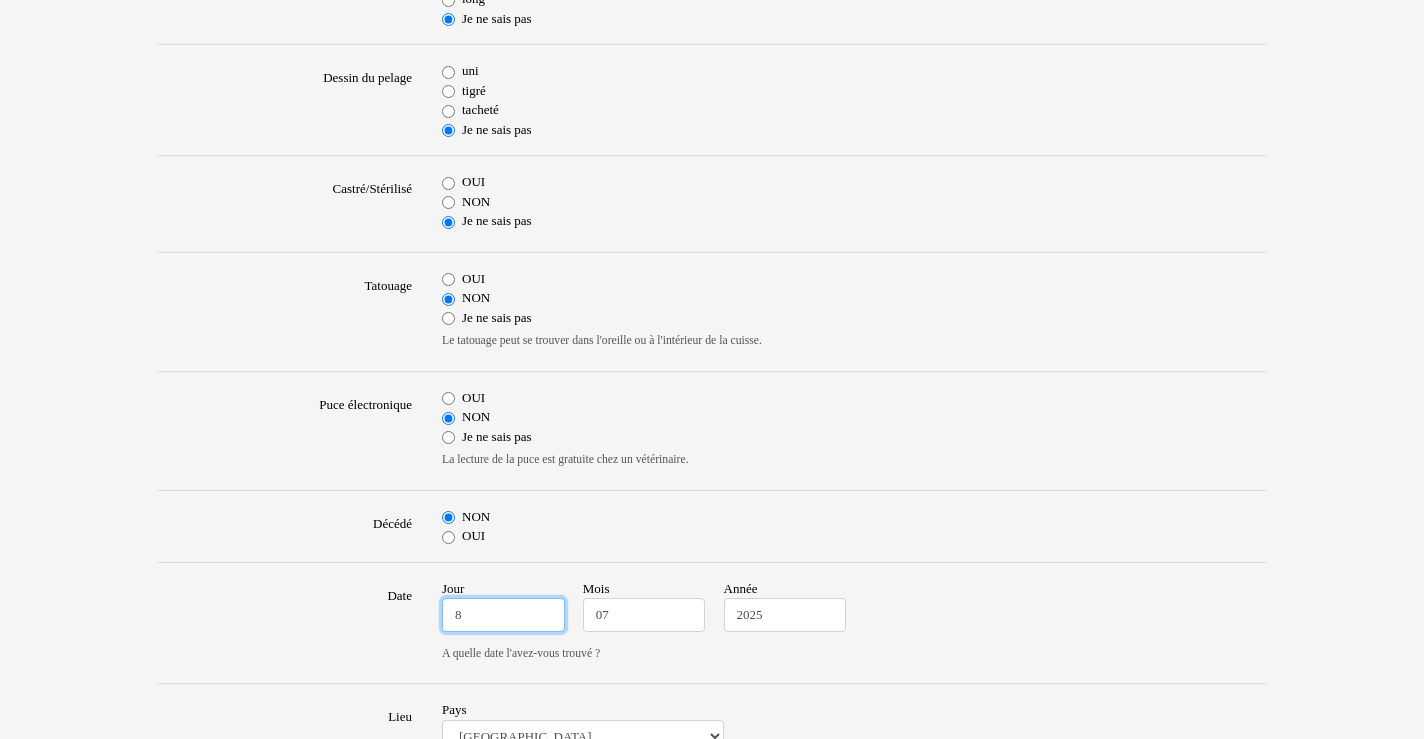 type on "8" 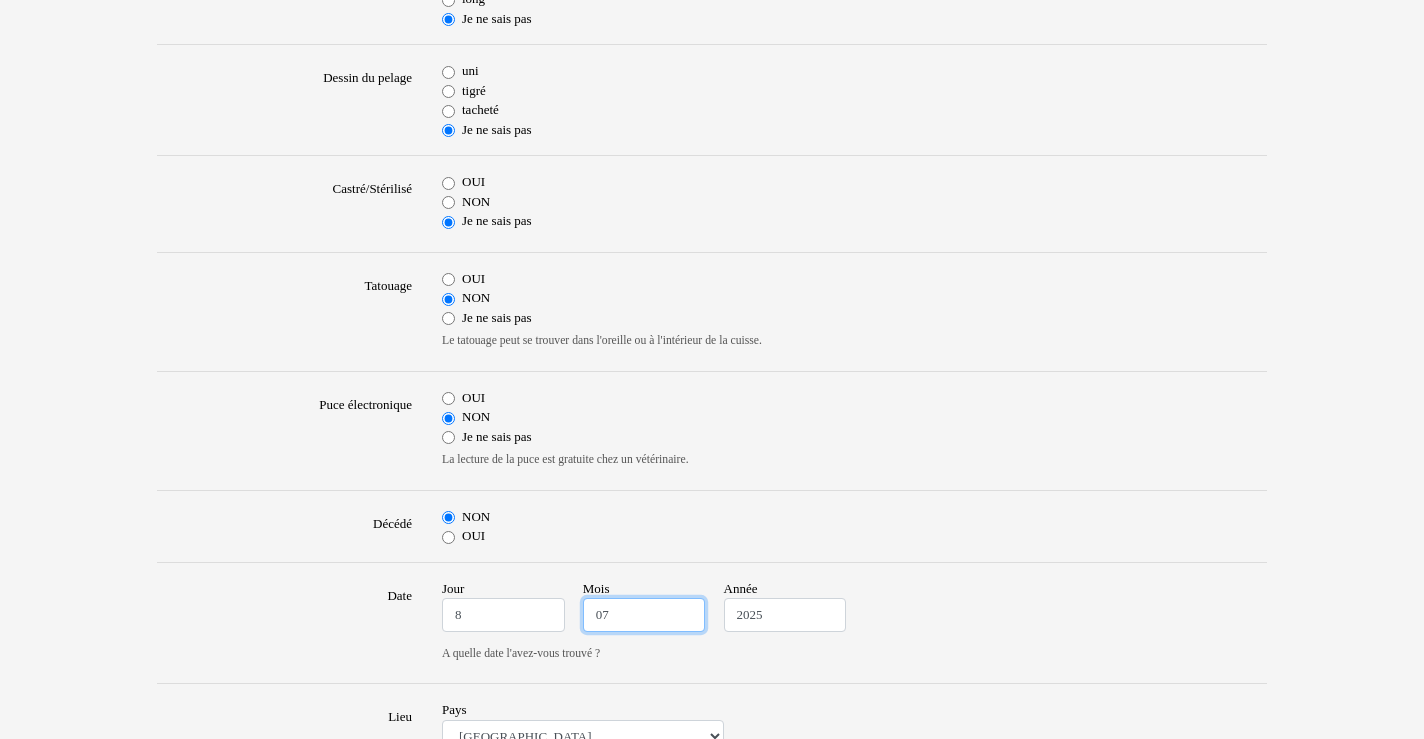 click on "07" at bounding box center [644, 615] 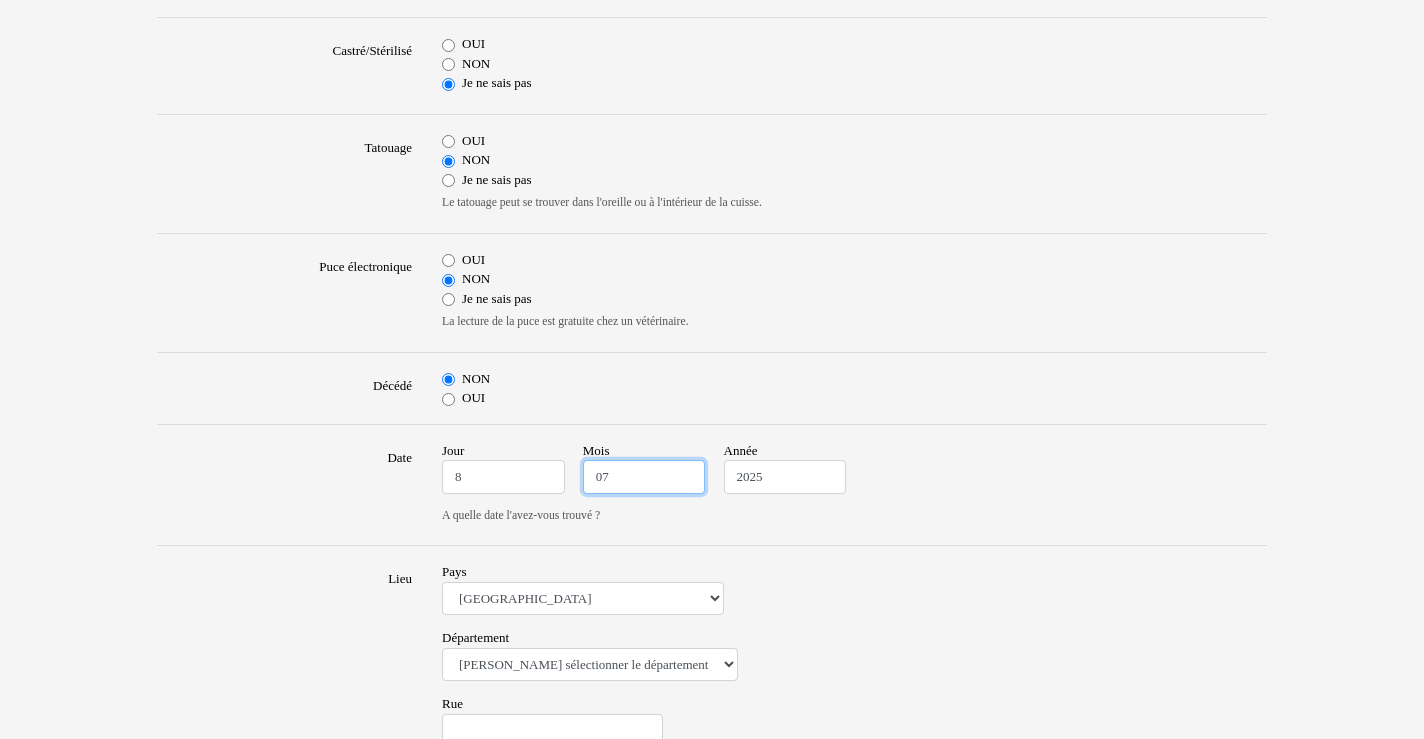 scroll, scrollTop: 876, scrollLeft: 0, axis: vertical 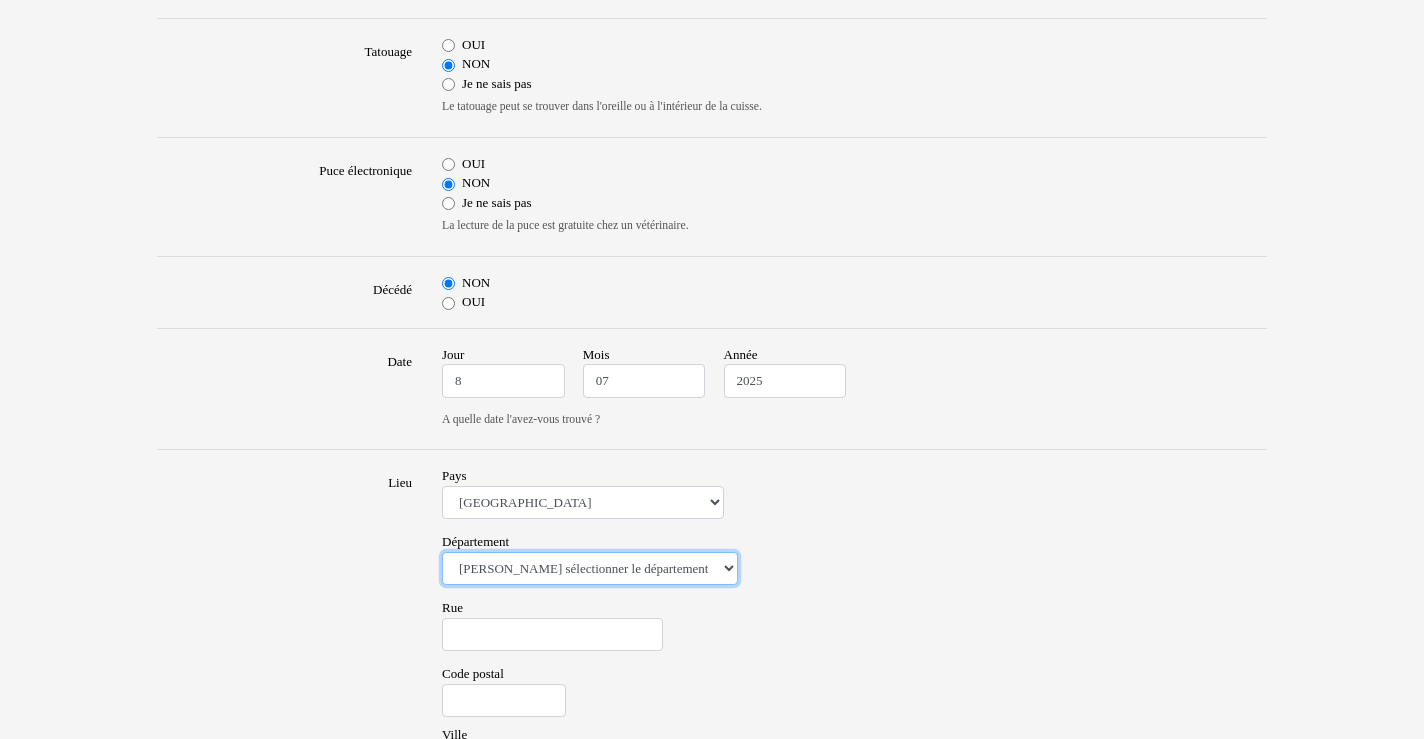 click on "Veuillez sélectionner le département 01 - Ain 02 - Aisne 03 - Allier 04 - Alpes de Hautes-Provence 05 - Hautes-Alpes 06 - Alpes-Maritimes 07 - Ardèche 08 - Ardennes 09 - Ariege 10 - Aube 11 - Aude 12 - Aveyron 13 - Bouches-Du-Rhône 14 - Calvados 15 - Cantal 16 - Charente 17 - Charente-Maritime 18 - Cher 19 - Correze 20 - Corse 21 - Cote-d'Or 22 - Côtes d'Armor 23 - Creuse 24 - Dordogne 25 - Doubs 26 - Drôme 27 - Eure 28 - Eure-et-Loir 29 - Finistere 30 - Gard 31 - Haute-Garonne 32 - Gers 33 - Gironde 34 - Hérault 35 - Ille-et-Vilaine 36 - Indre 37 - Indre-et-Loire 38 - Isère 39 - Jura 40 - Landes 41 - Loir-et-Cher 42 - Loire 43 - Haute-Loire 44 - Loire-Atlantique 45 - Loiret 46 - Lot 47 - Lot-et-Garonne 48 - Lozère 49 - Maine-et-Loire 50 - Manche 51 - Marne 52 - Haute-Marne 53 - Mayenne 54 - Meurthe-et-Moselle 55 - Meuse 56 - Morbihan 57 - Moselle 58 - Nièvre 59 - Nord 60 - Oise 61 - Orne 62 - Pas-de-Calais 63 - Puy-de-Dôme 64 - Pyrénées-Atlantiques 65 - Hautes-Pyrénées 67 - Bas-Rhin 75 - Paris" at bounding box center (590, 569) 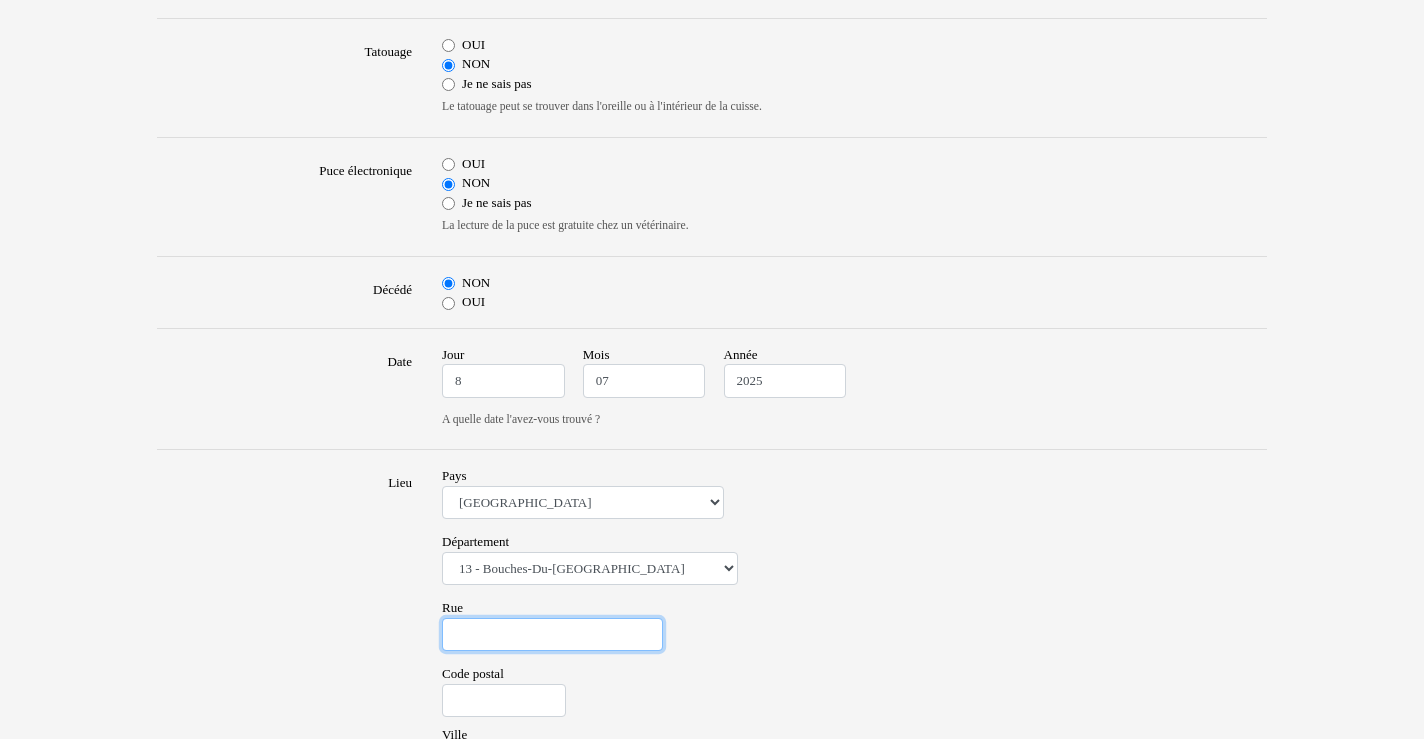 click on "Rue" at bounding box center (552, 635) 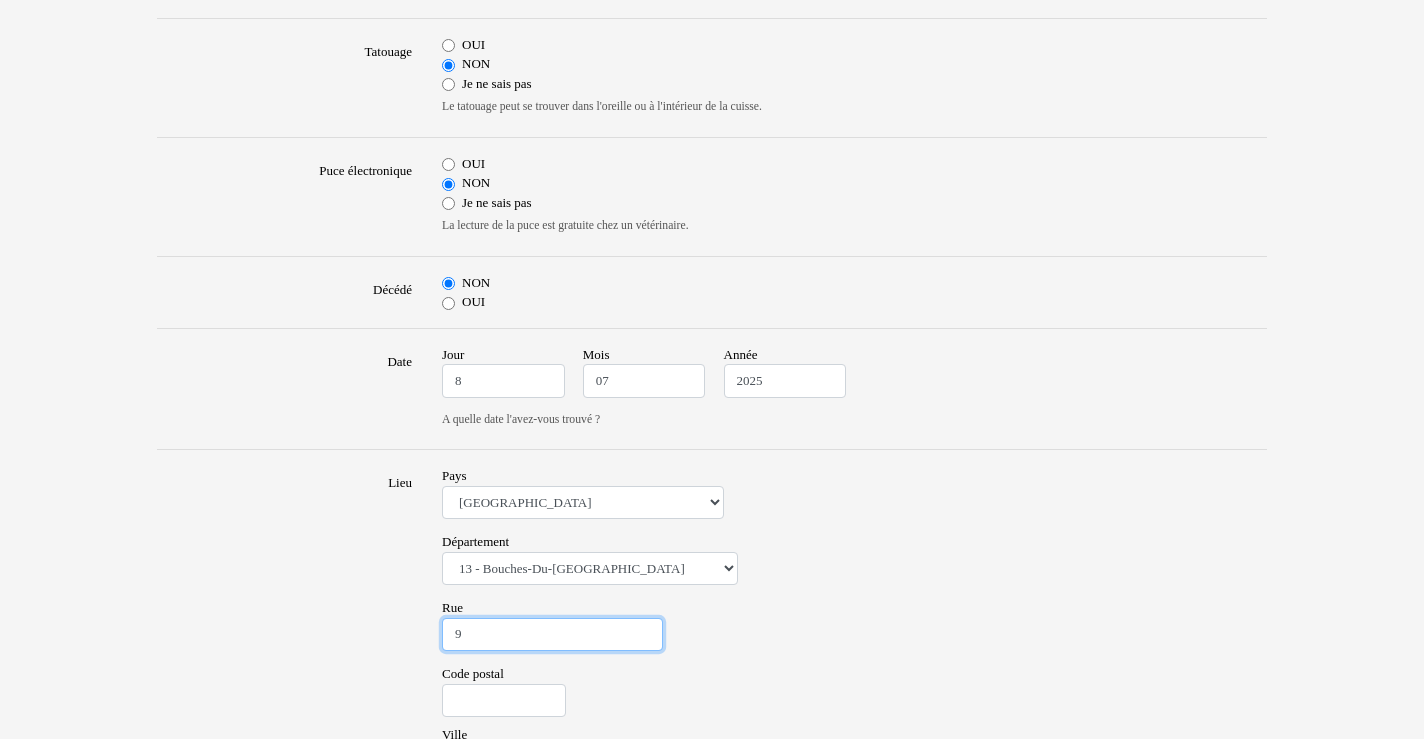 type on "9" 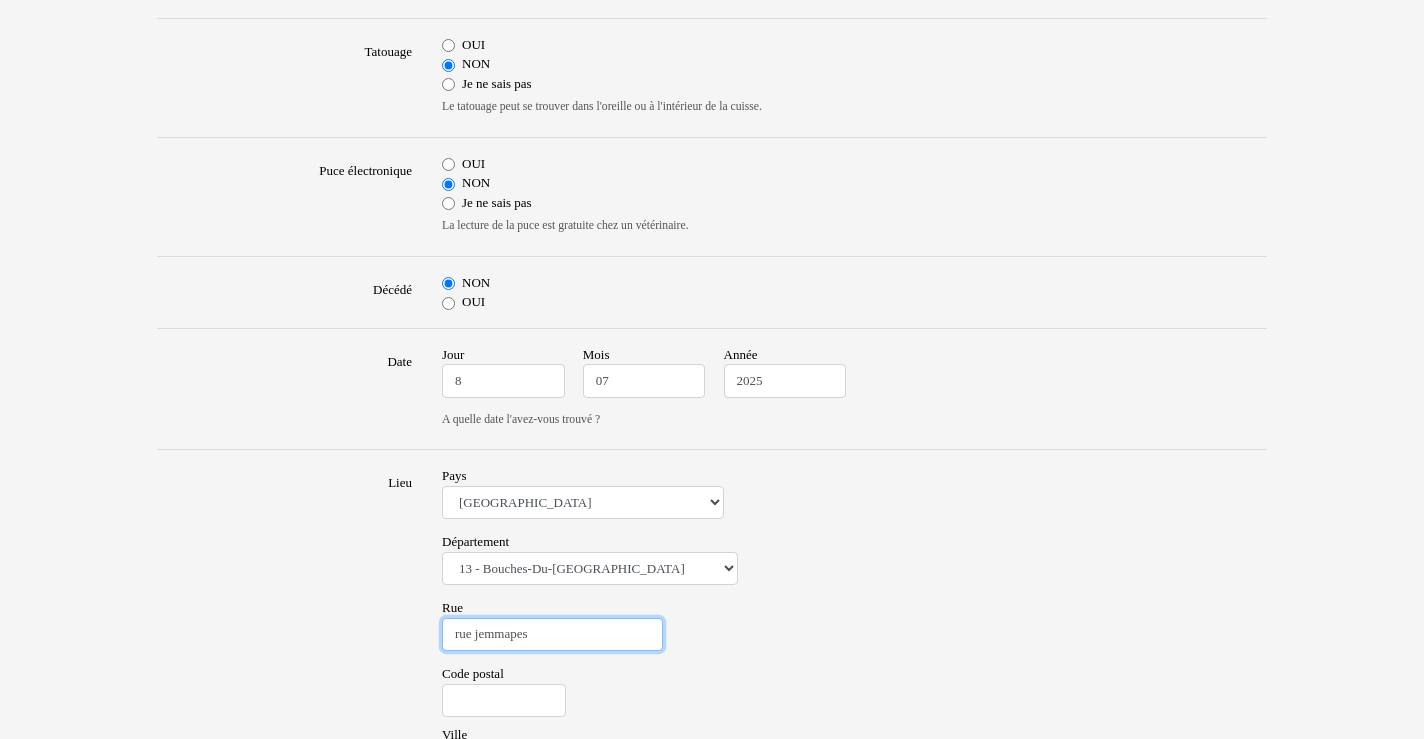 scroll, scrollTop: 964, scrollLeft: 0, axis: vertical 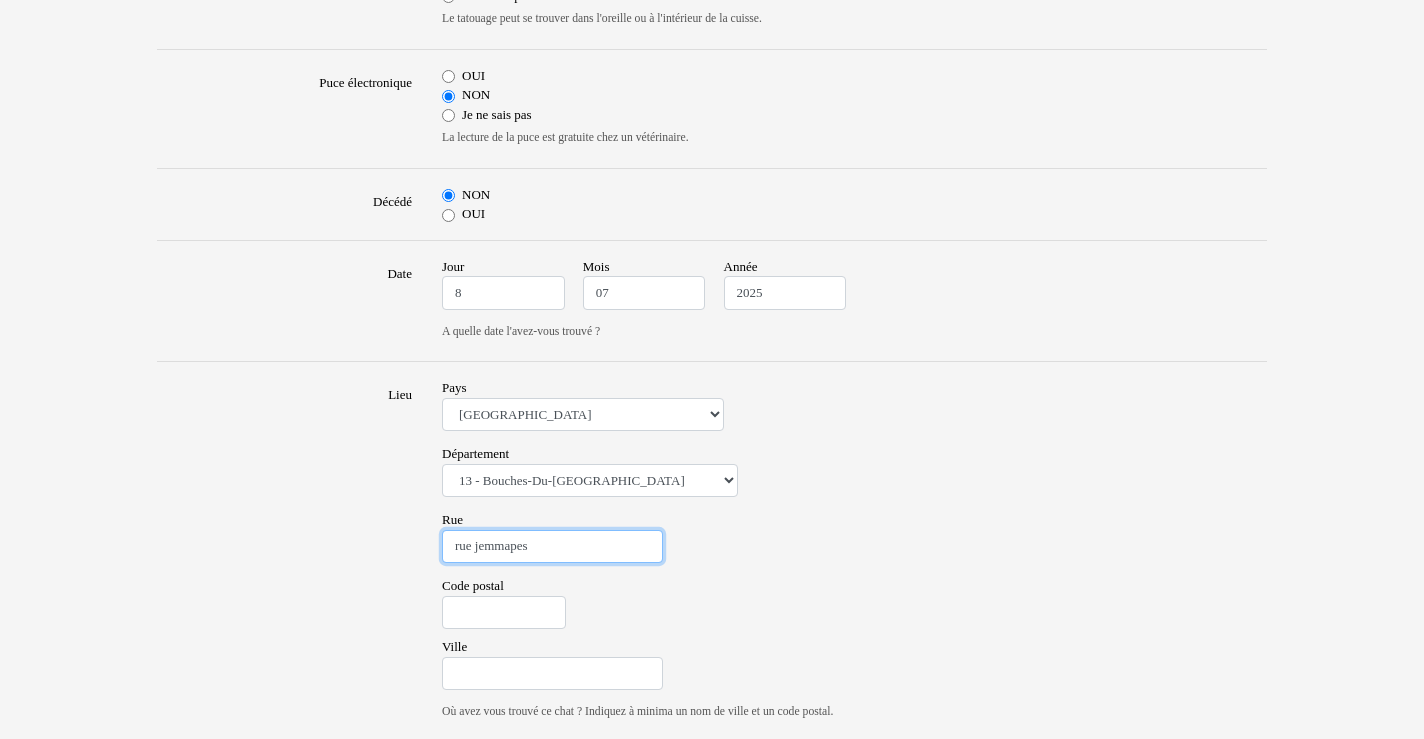 type on "rue jemmapes" 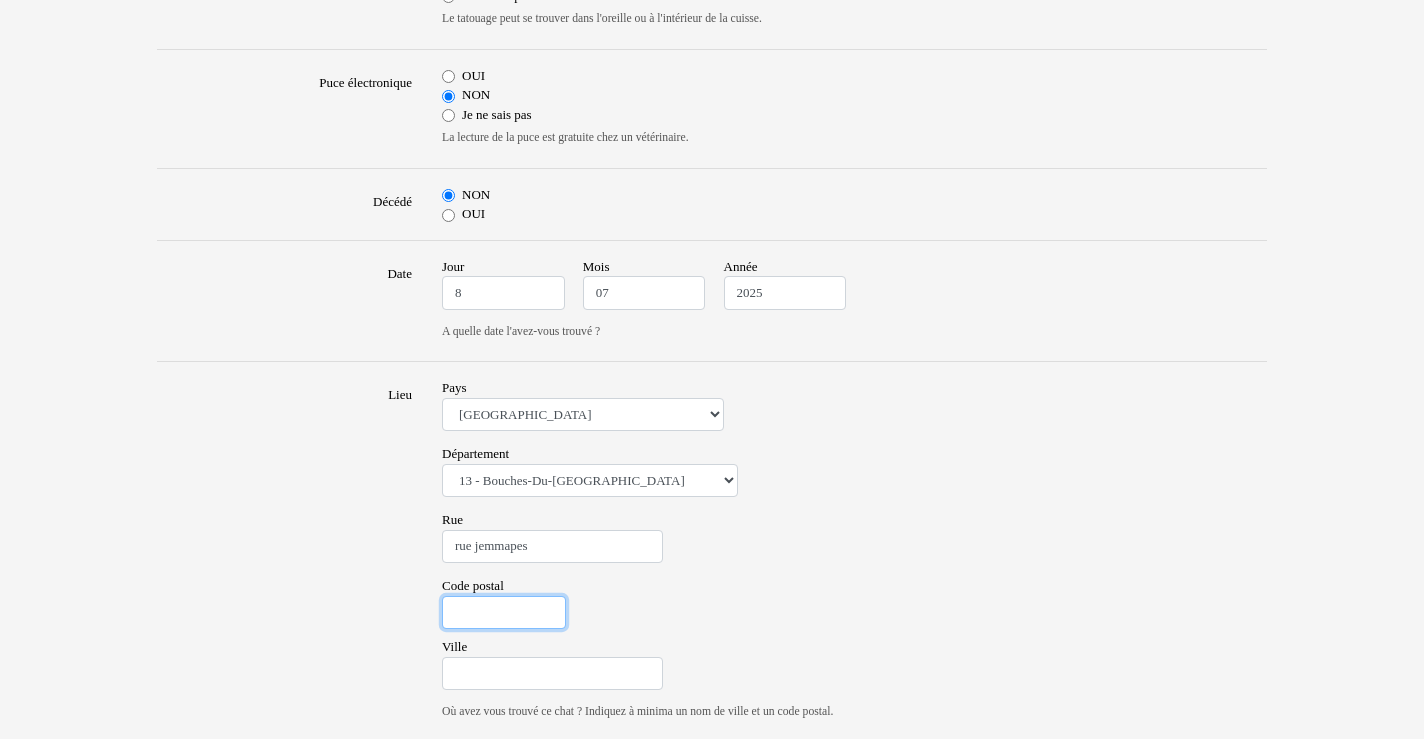 click on "Code postal" at bounding box center (504, 613) 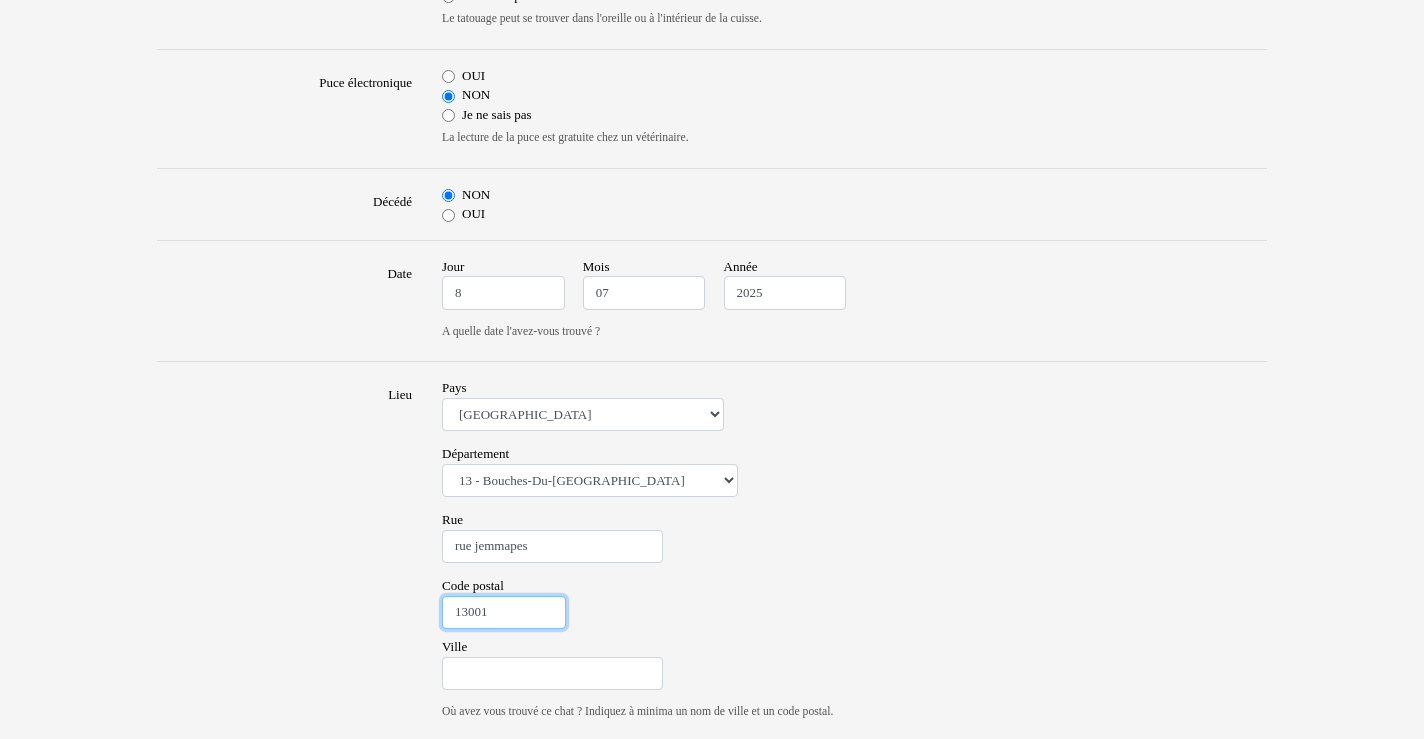 type on "13001" 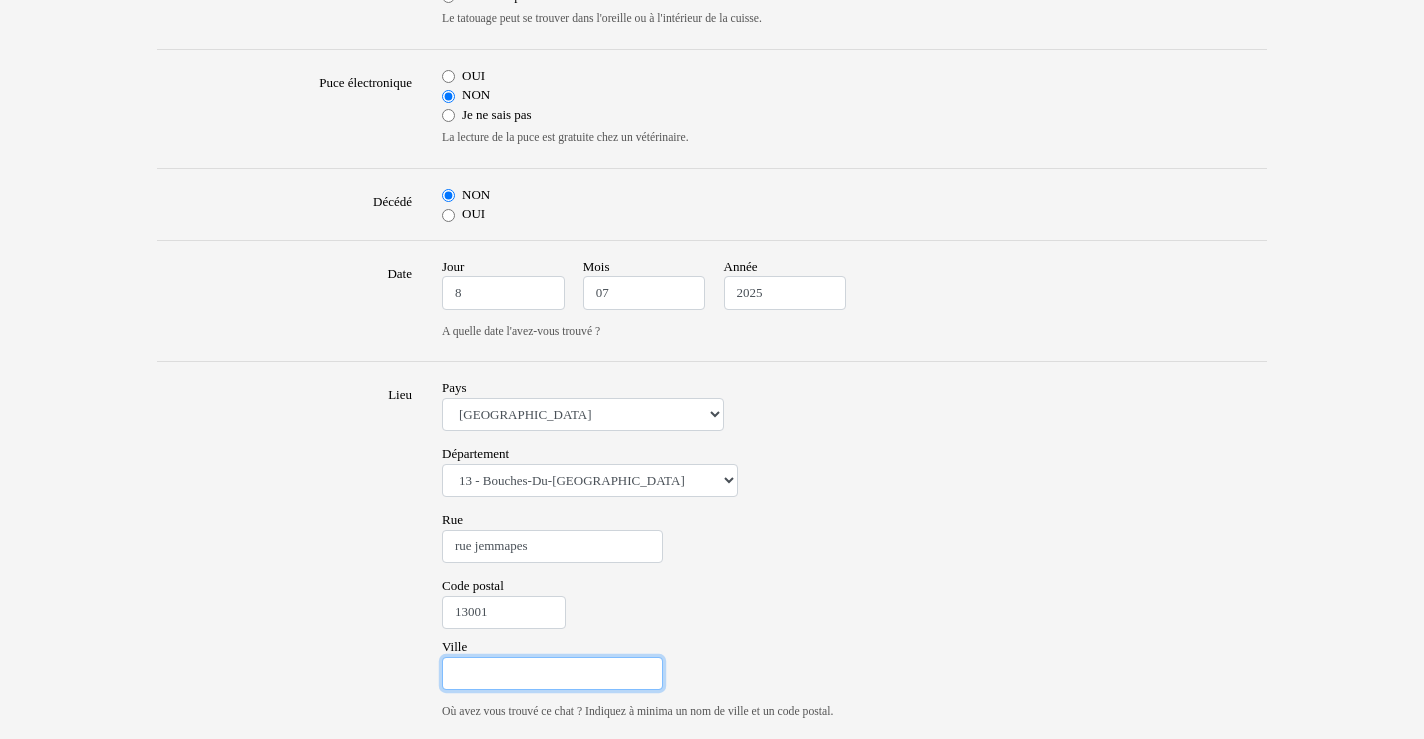 click on "Ville" at bounding box center [552, 674] 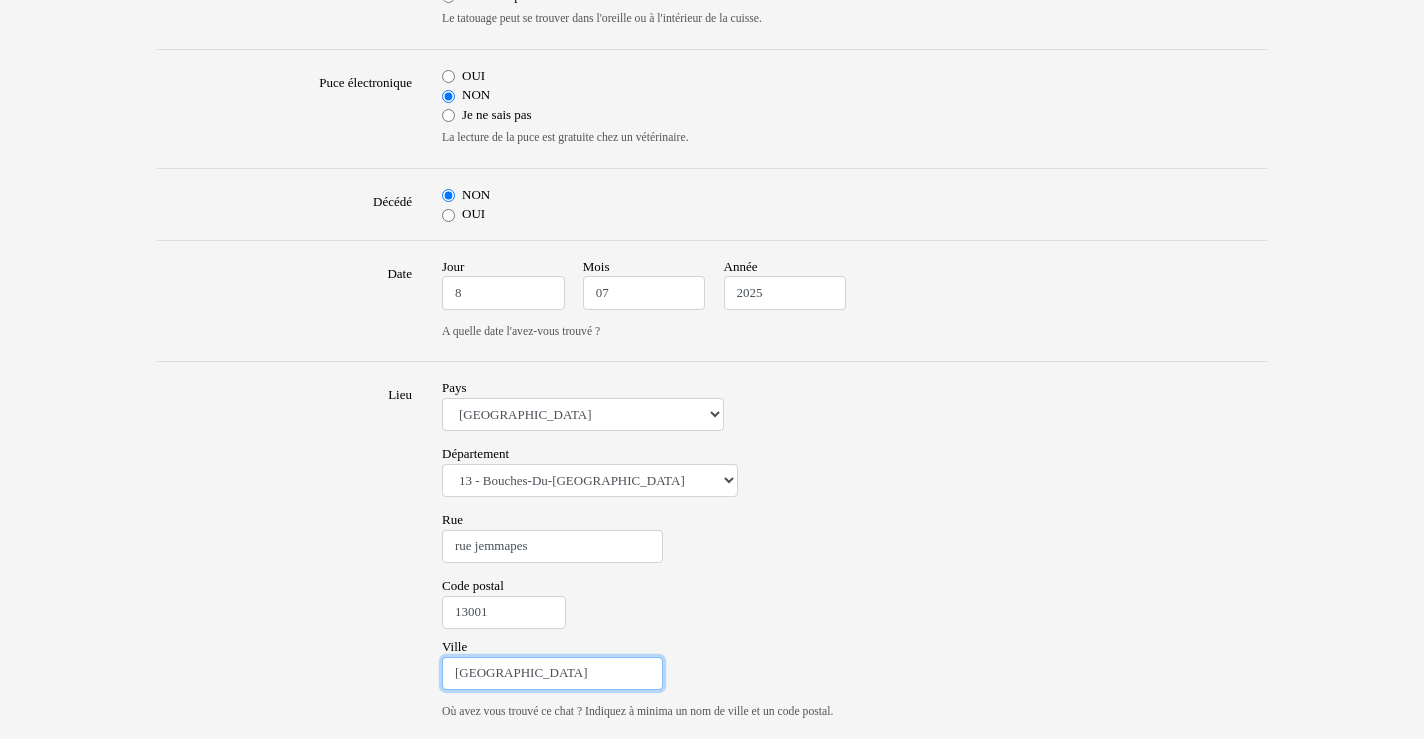 type on "Marseille" 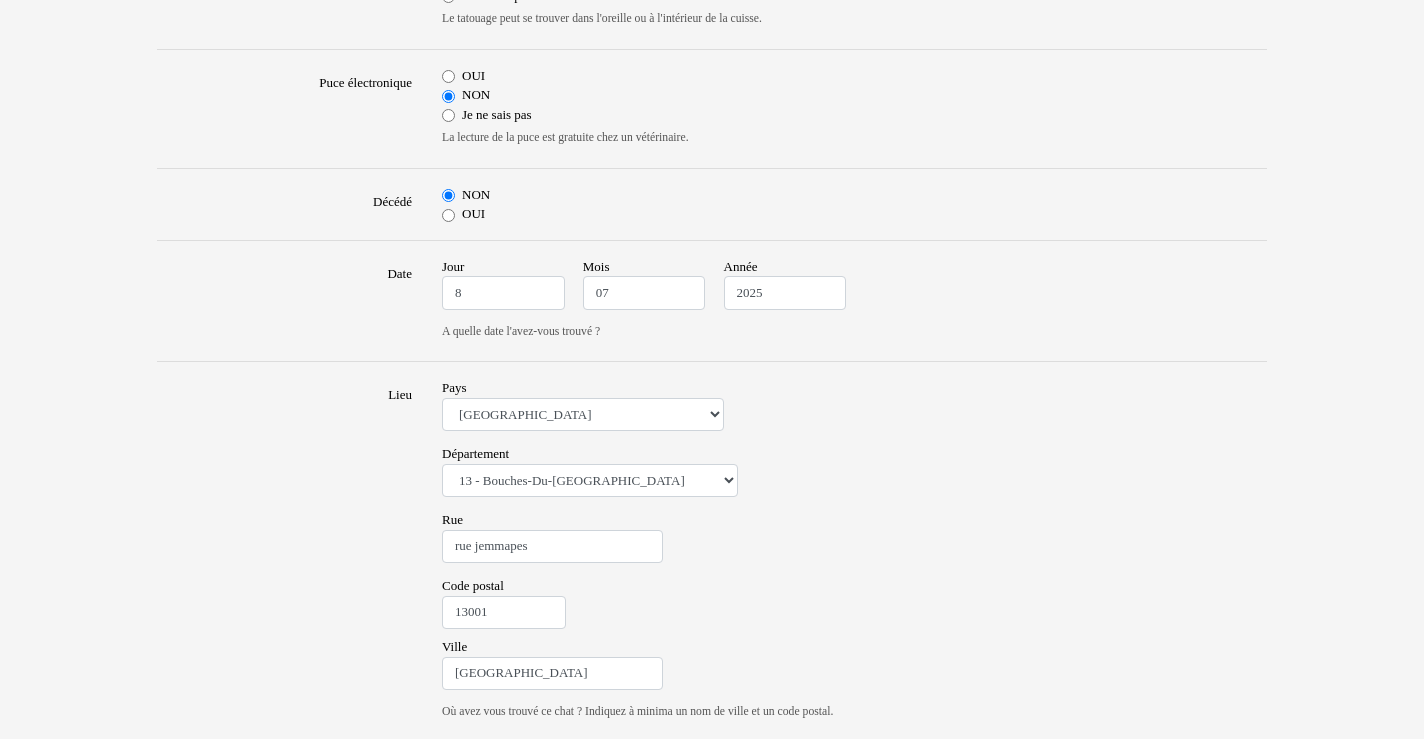 click on "Lieu" at bounding box center (284, 552) 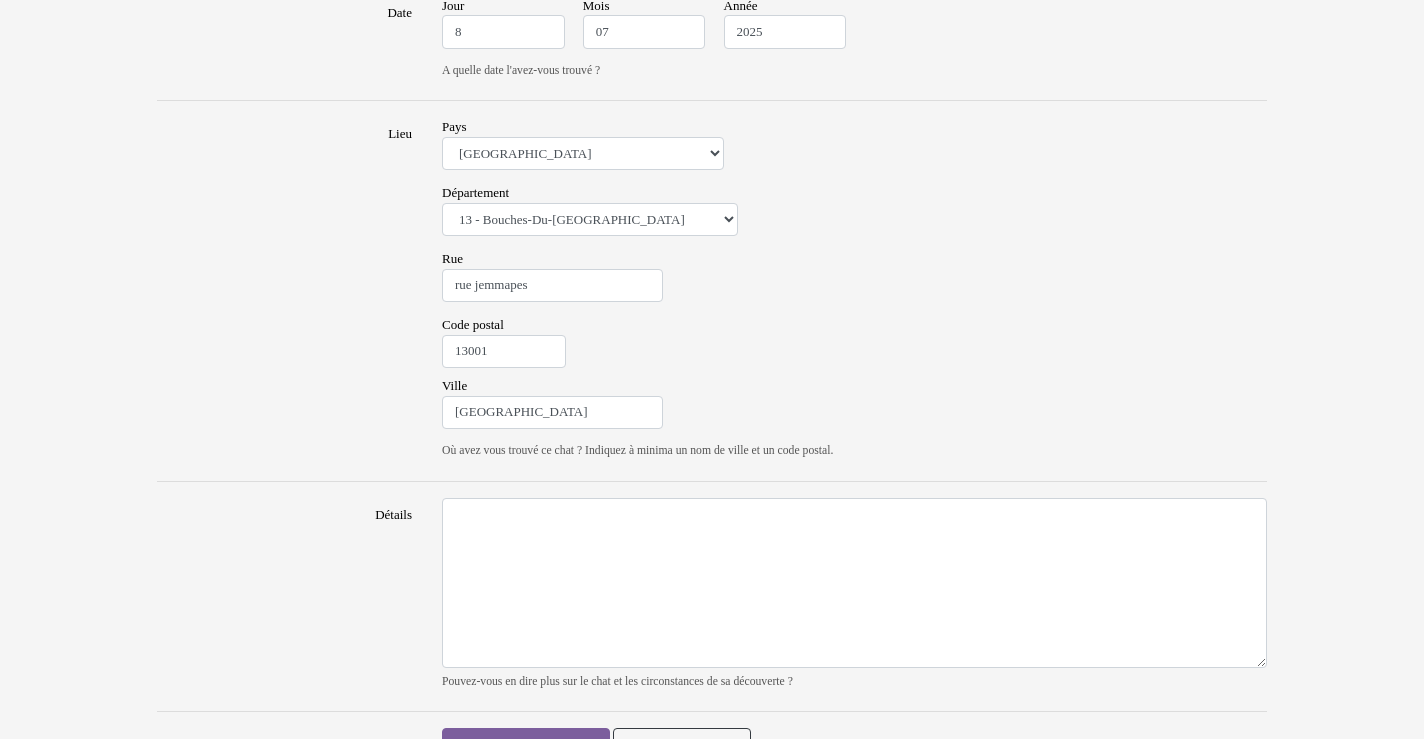 scroll, scrollTop: 1230, scrollLeft: 0, axis: vertical 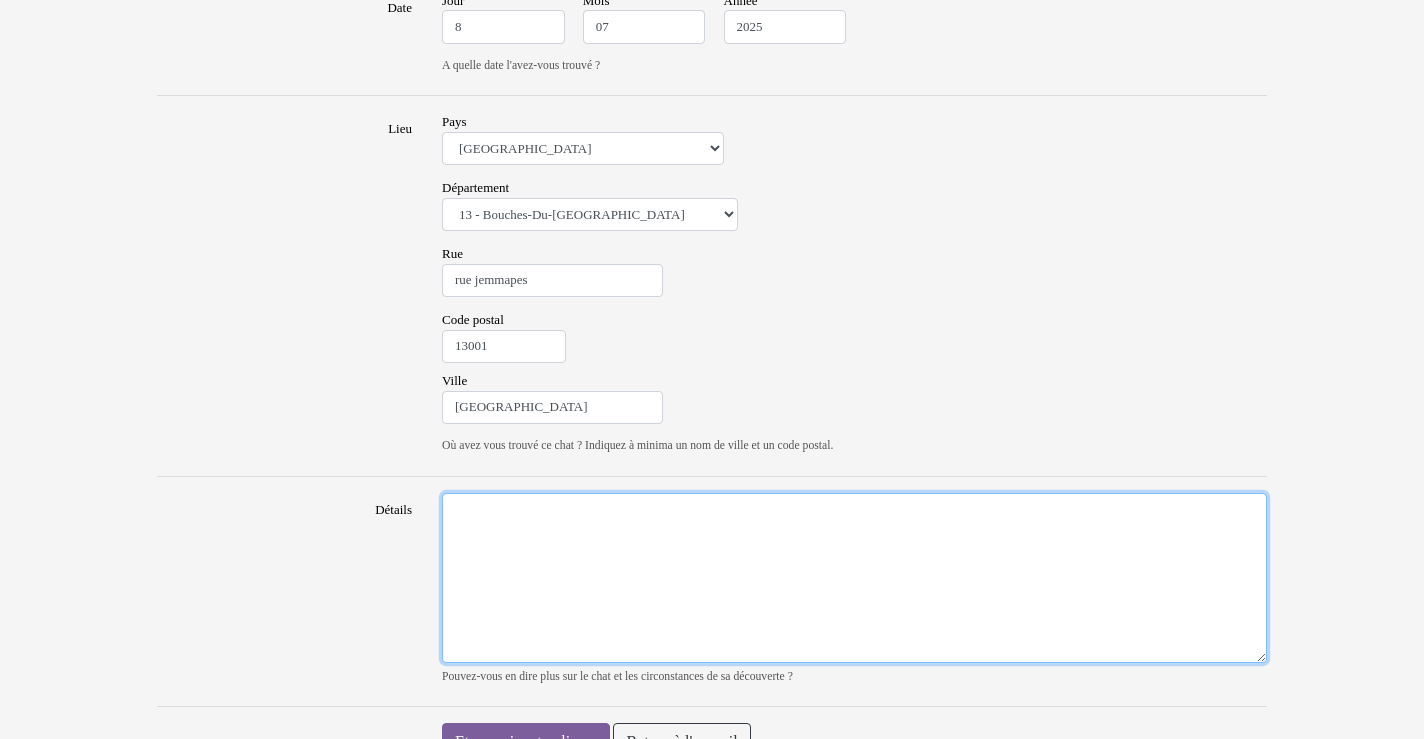 click on "Détails" at bounding box center (854, 578) 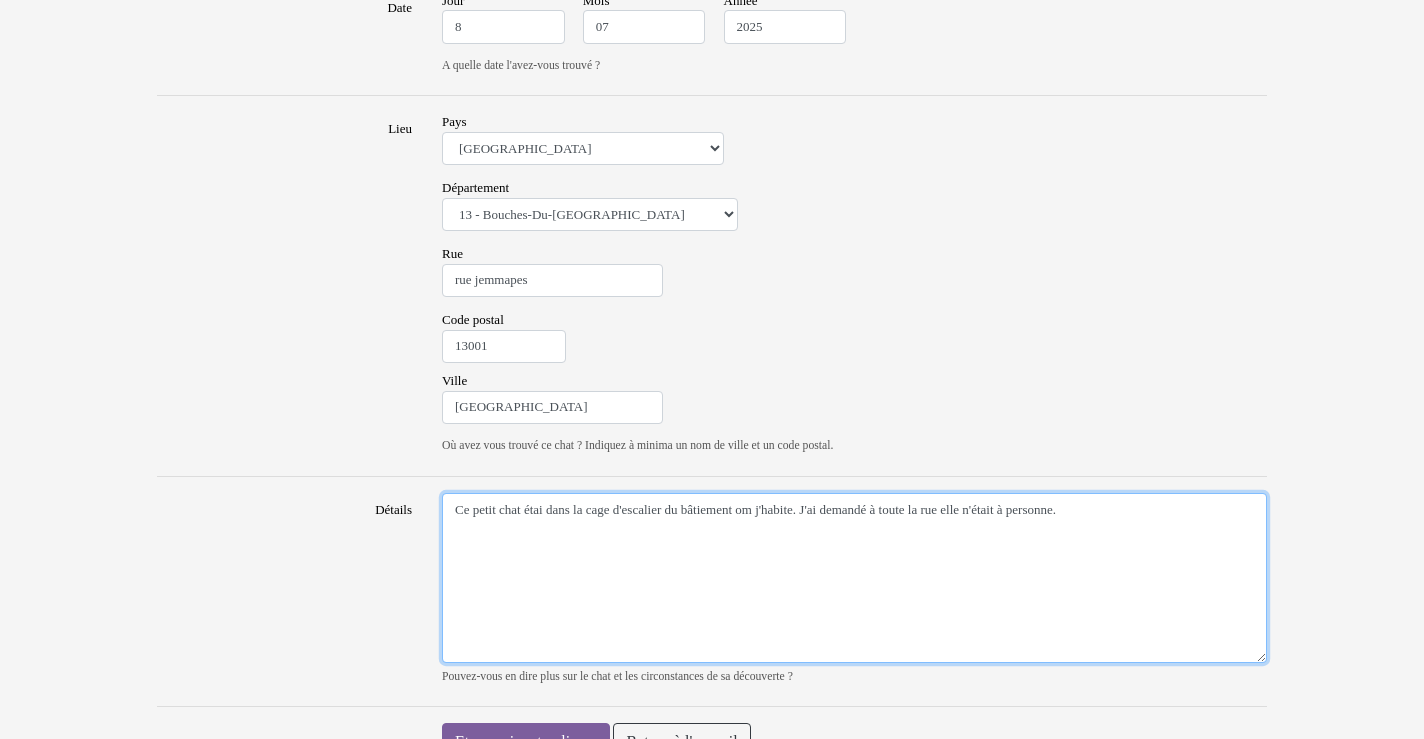 click on "Ce petit chat étai dans la cage d'escalier du bâtiement om j'habite. J'ai demandé à toute la rue elle n'était à personne." at bounding box center (854, 578) 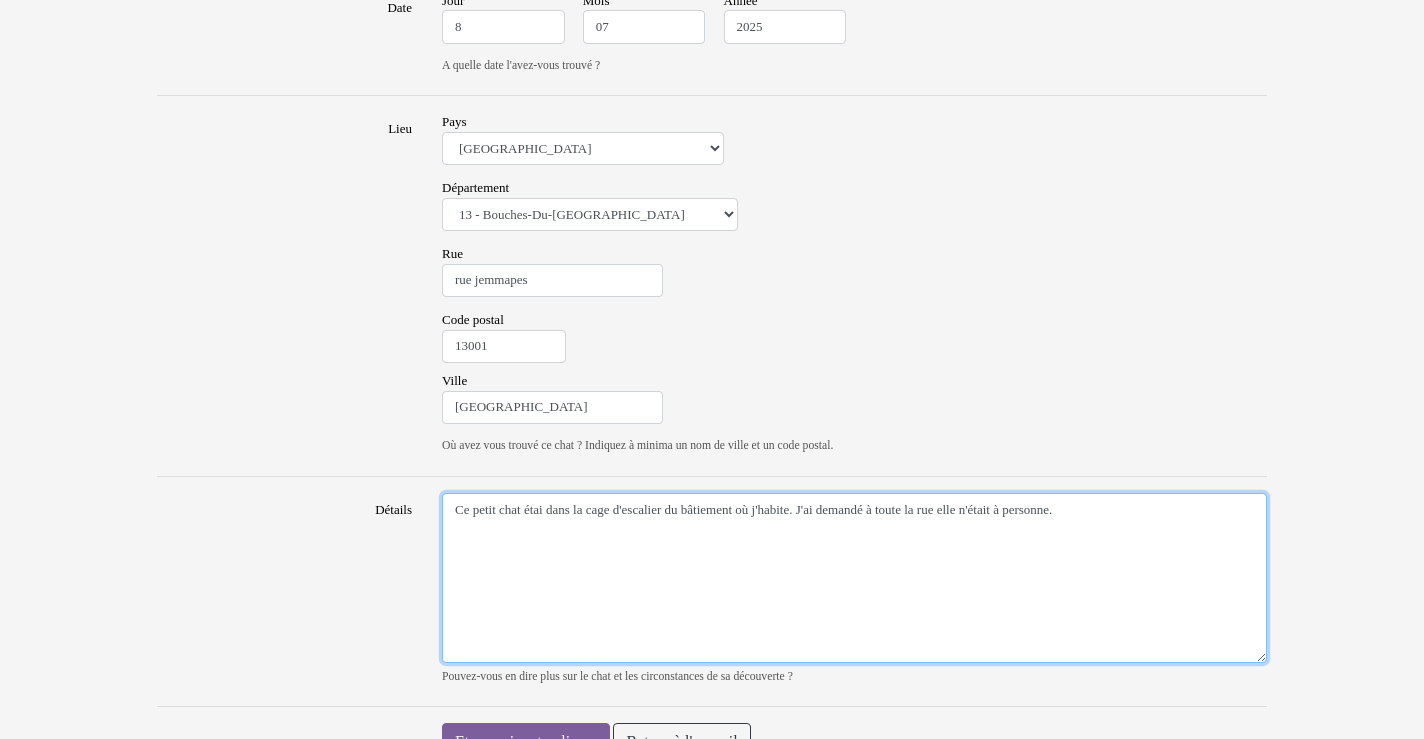 click on "Ce petit chat étai dans la cage d'escalier du bâtiement où j'habite. J'ai demandé à toute la rue elle n'était à personne." at bounding box center [854, 578] 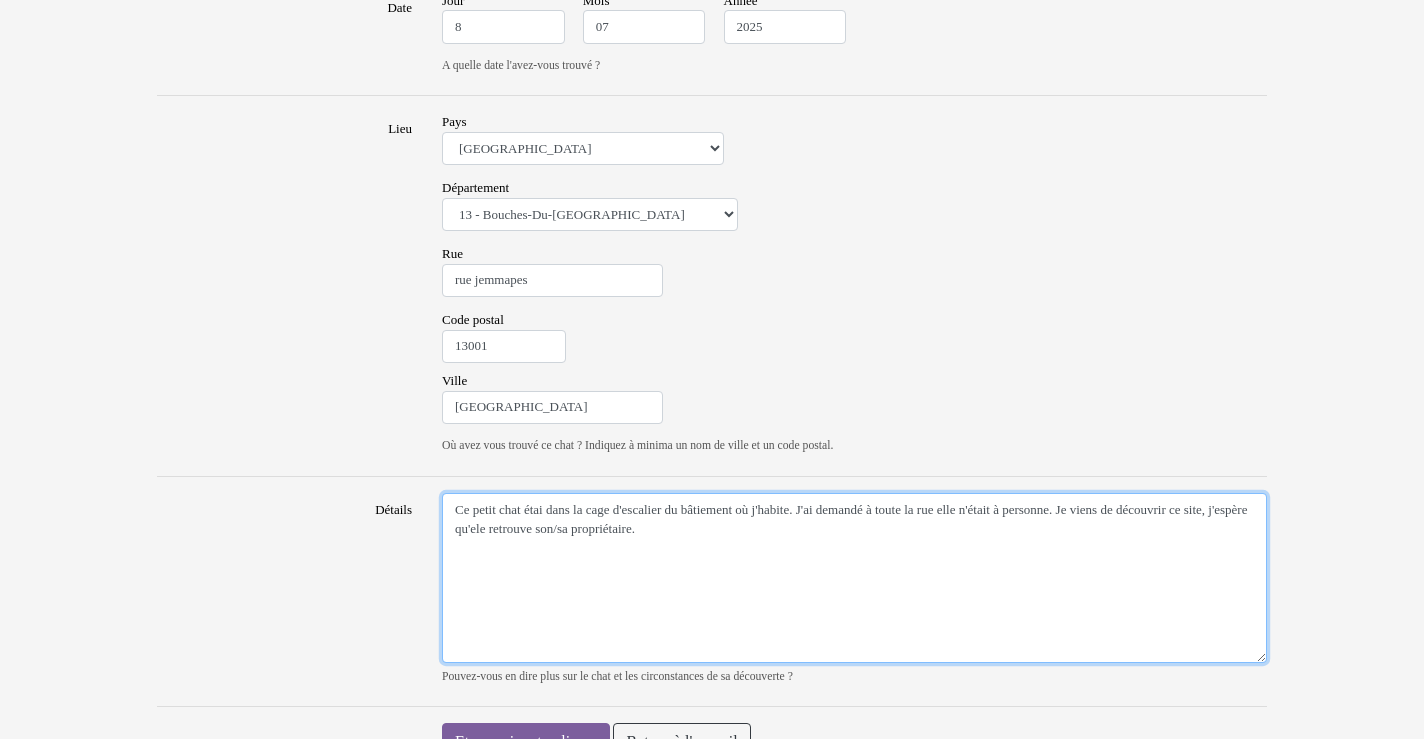 click on "Ce petit chat étai dans la cage d'escalier du bâtiement où j'habite. J'ai demandé à toute la rue elle n'était à personne. Je viens de découvrir ce site, j'espère qu'ele retrouve son/sa propriétaire." at bounding box center [854, 578] 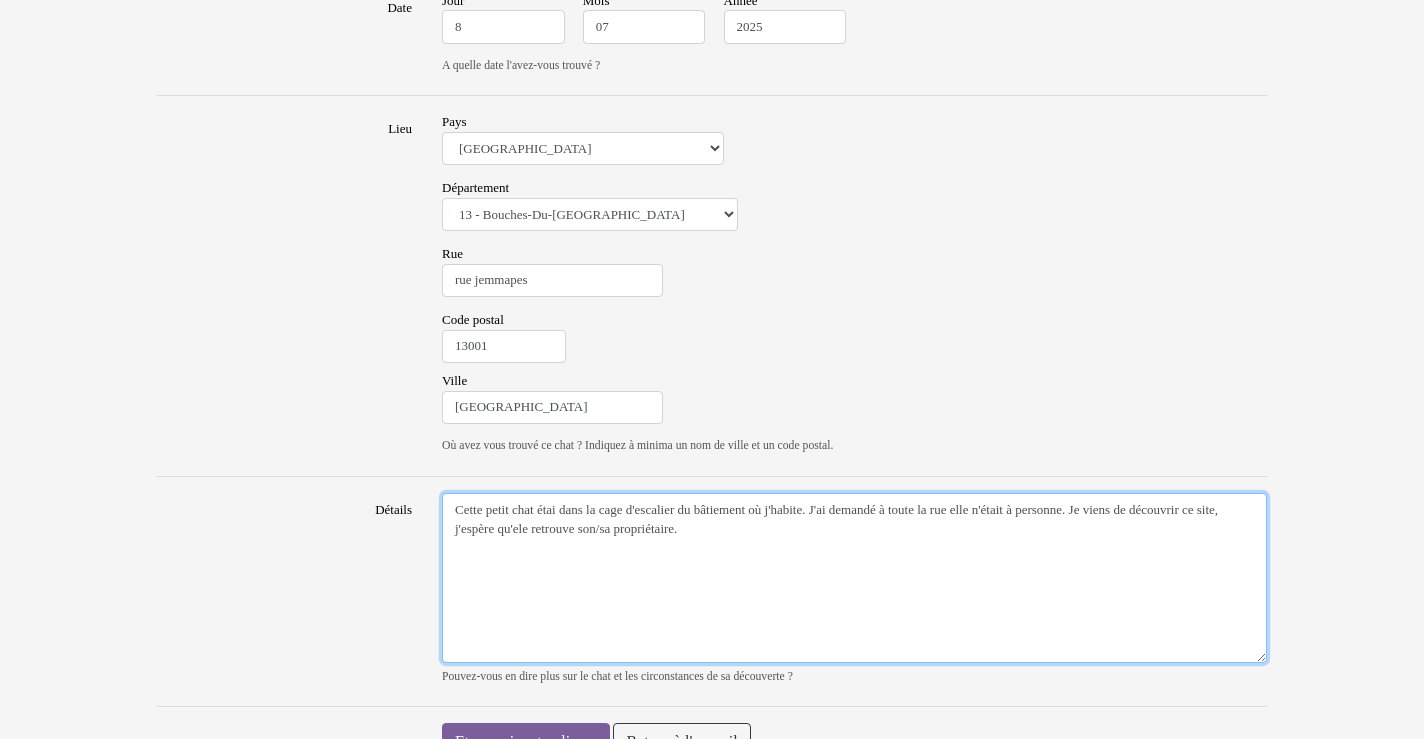 click on "Cette petit chat étai dans la cage d'escalier du bâtiement où j'habite. J'ai demandé à toute la rue elle n'était à personne. Je viens de découvrir ce site, j'espère qu'ele retrouve son/sa propriétaire." at bounding box center (854, 578) 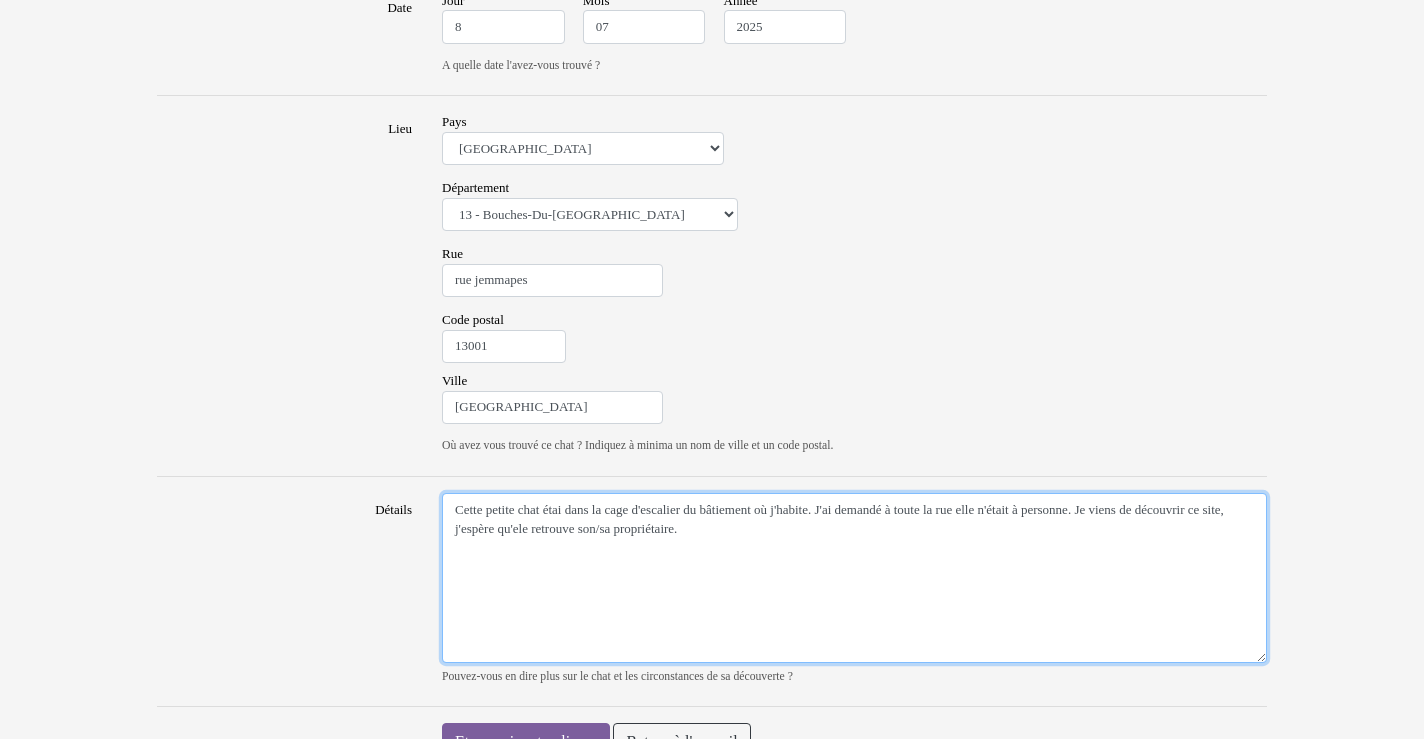 click on "Cette petite chat étai dans la cage d'escalier du bâtiement où j'habite. J'ai demandé à toute la rue elle n'était à personne. Je viens de découvrir ce site, j'espère qu'ele retrouve son/sa propriétaire." at bounding box center [854, 578] 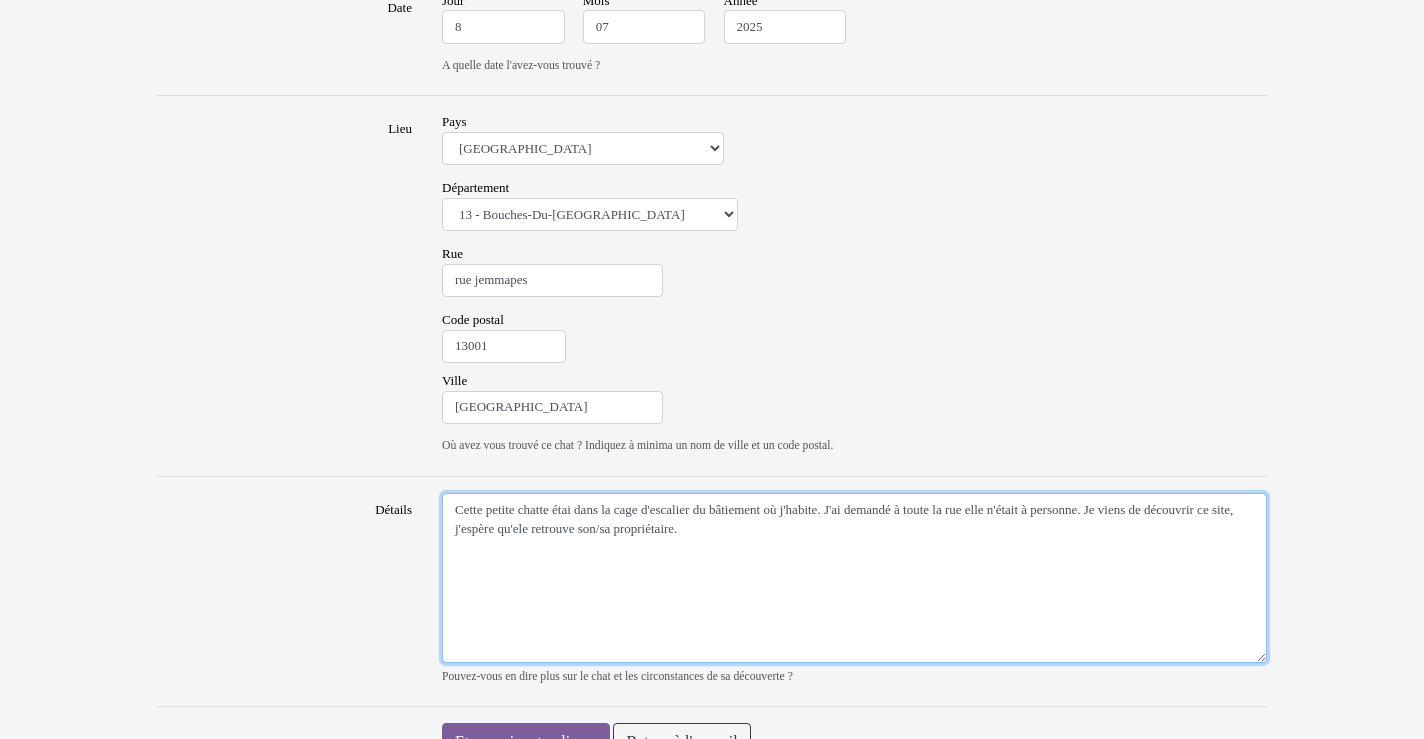 click on "Cette petite chatte étai dans la cage d'escalier du bâtiement où j'habite. J'ai demandé à toute la rue elle n'était à personne. Je viens de découvrir ce site, j'espère qu'ele retrouve son/sa propriétaire." at bounding box center [854, 578] 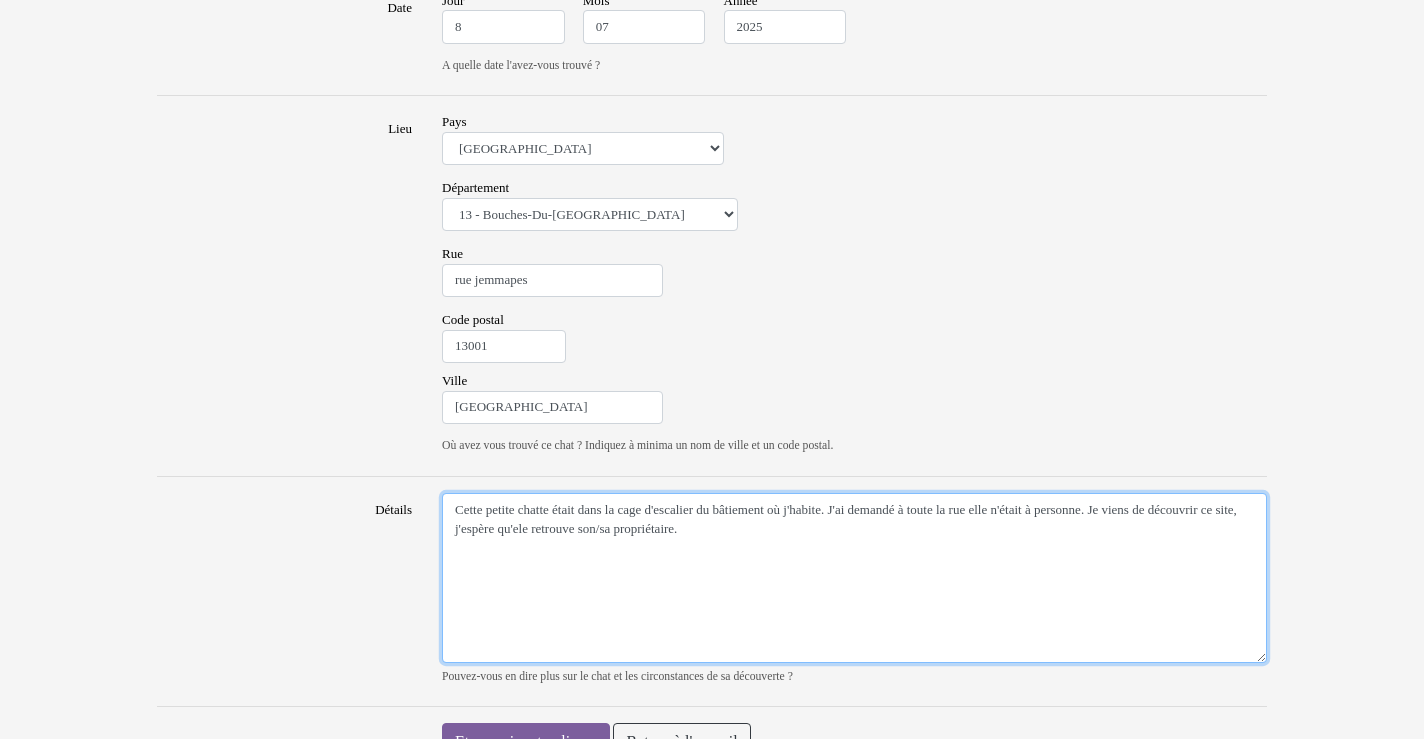 click on "Cette petite chatte était dans la cage d'escalier du bâtiement où j'habite. J'ai demandé à toute la rue elle n'était à personne. Je viens de découvrir ce site, j'espère qu'ele retrouve son/sa propriétaire." at bounding box center (854, 578) 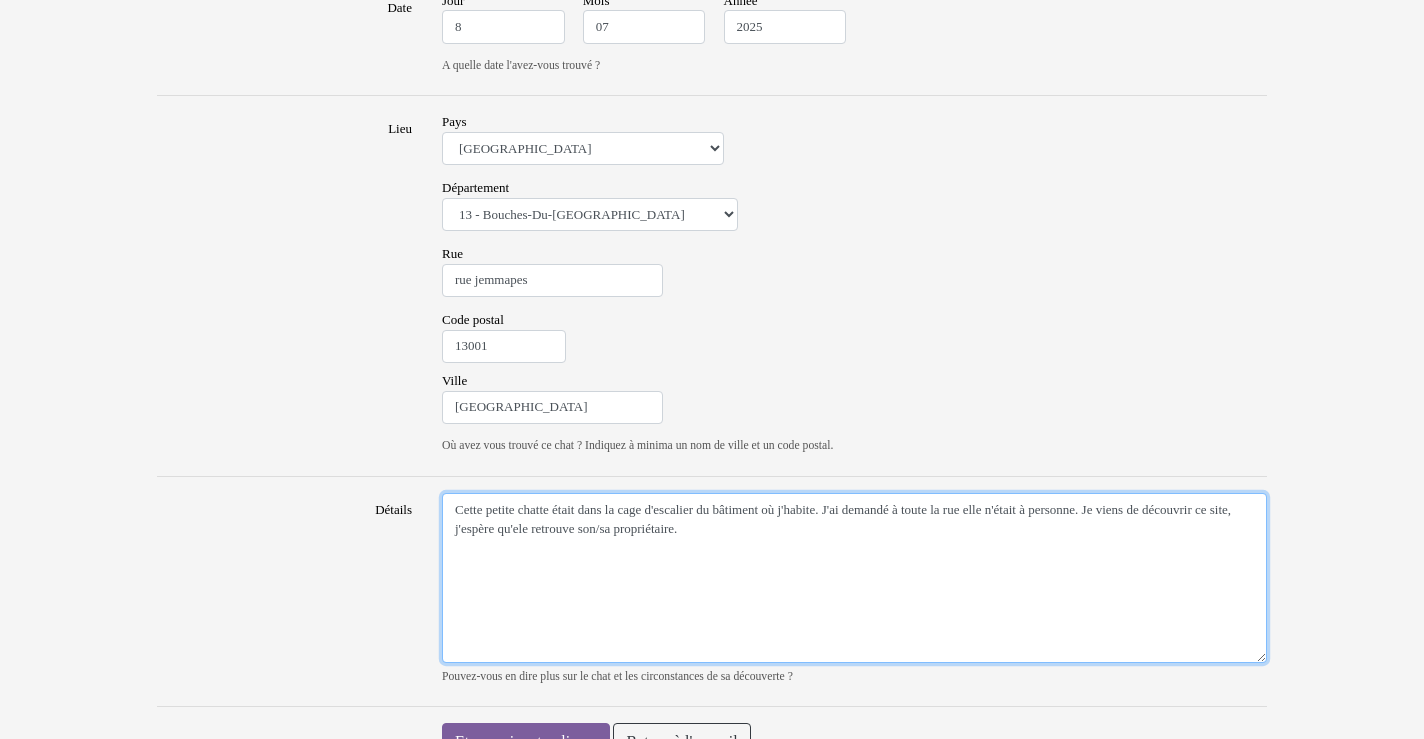 click on "Cette petite chatte était dans la cage d'escalier du bâtiment où j'habite. J'ai demandé à toute la rue elle n'était à personne. Je viens de découvrir ce site, j'espère qu'ele retrouve son/sa propriétaire." at bounding box center [854, 578] 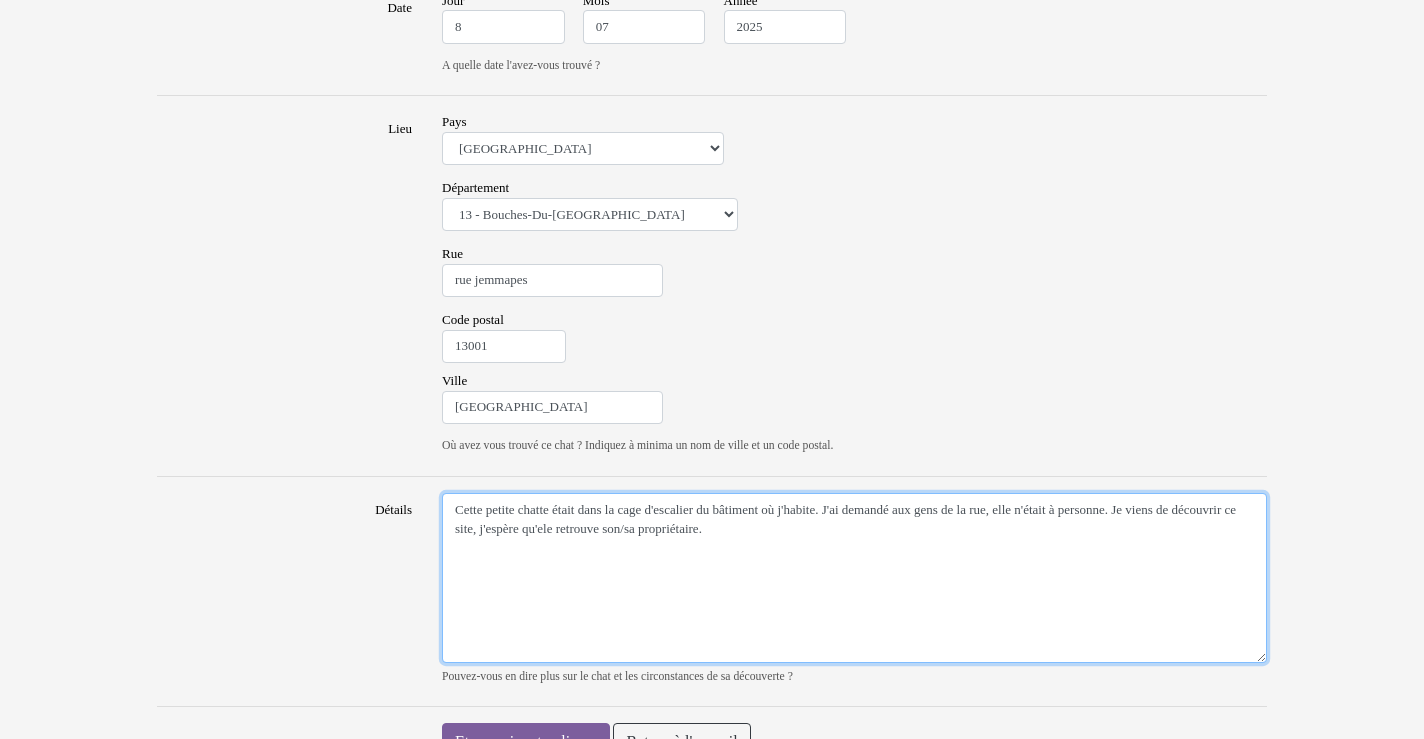 click on "Cette petite chatte était dans la cage d'escalier du bâtiment où j'habite. J'ai demandé aux gens de la rue, elle n'était à personne. Je viens de découvrir ce site, j'espère qu'ele retrouve son/sa propriétaire." at bounding box center (854, 578) 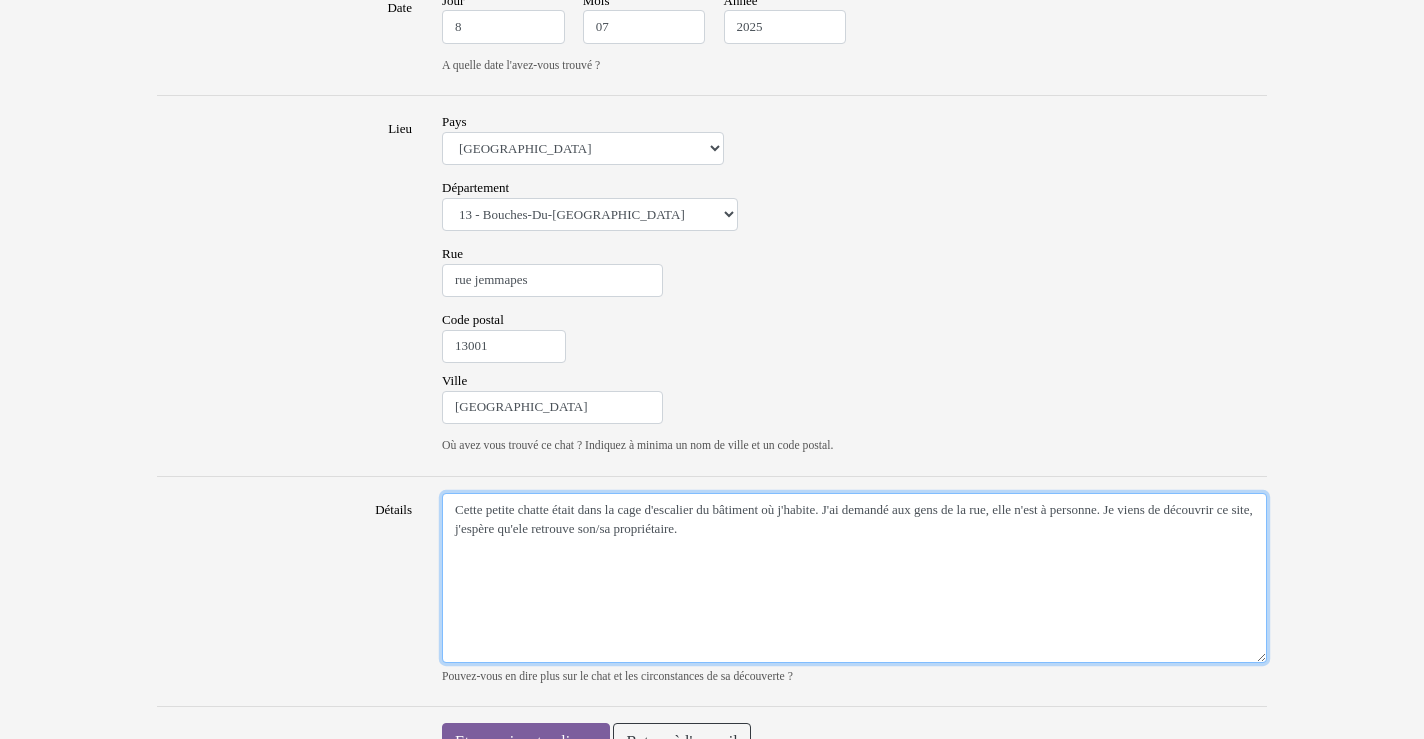 click on "Cette petite chatte était dans la cage d'escalier du bâtiment où j'habite. J'ai demandé aux gens de la rue, elle n'est à personne. Je viens de découvrir ce site, j'espère qu'ele retrouve son/sa propriétaire." at bounding box center [854, 578] 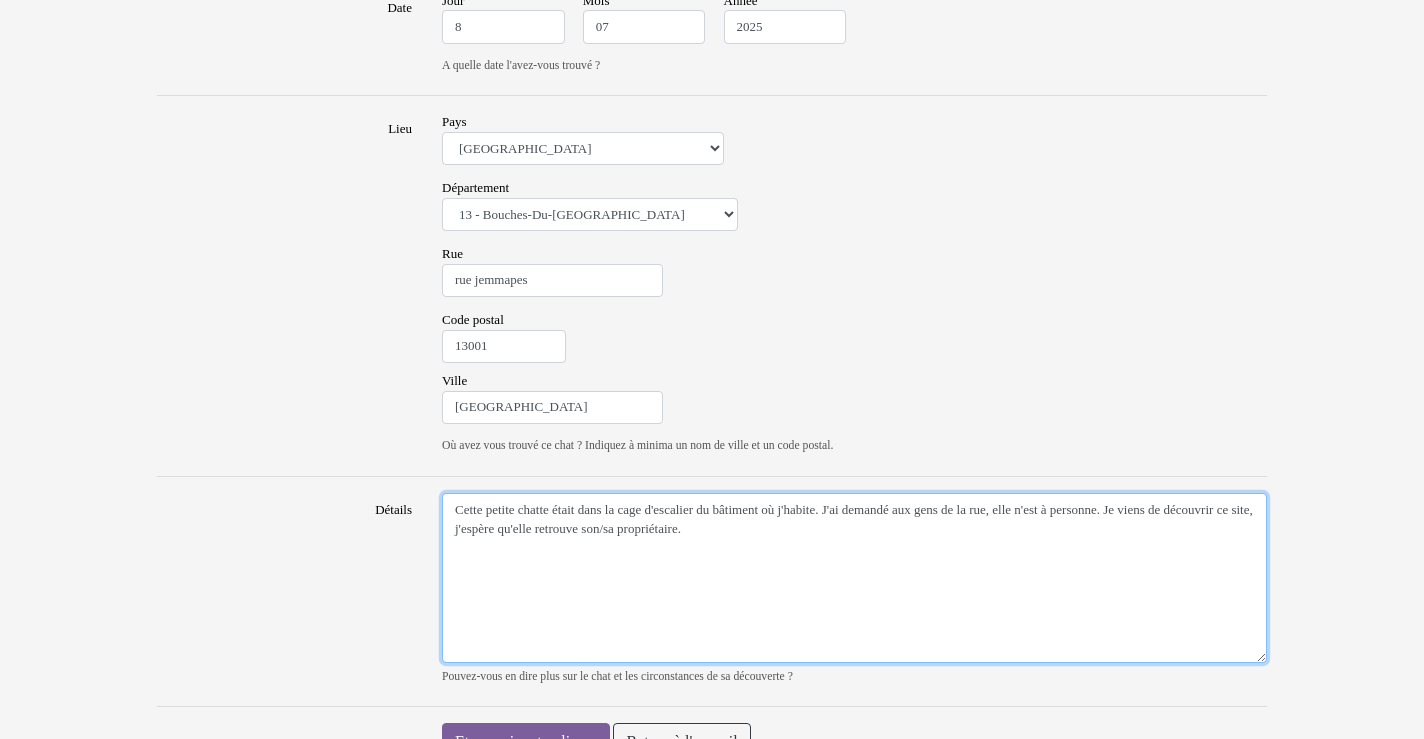 click on "Cette petite chatte était dans la cage d'escalier du bâtiment où j'habite. J'ai demandé aux gens de la rue, elle n'est à personne. Je viens de découvrir ce site, j'espère qu'elle retrouve son/sa propriétaire." at bounding box center [854, 578] 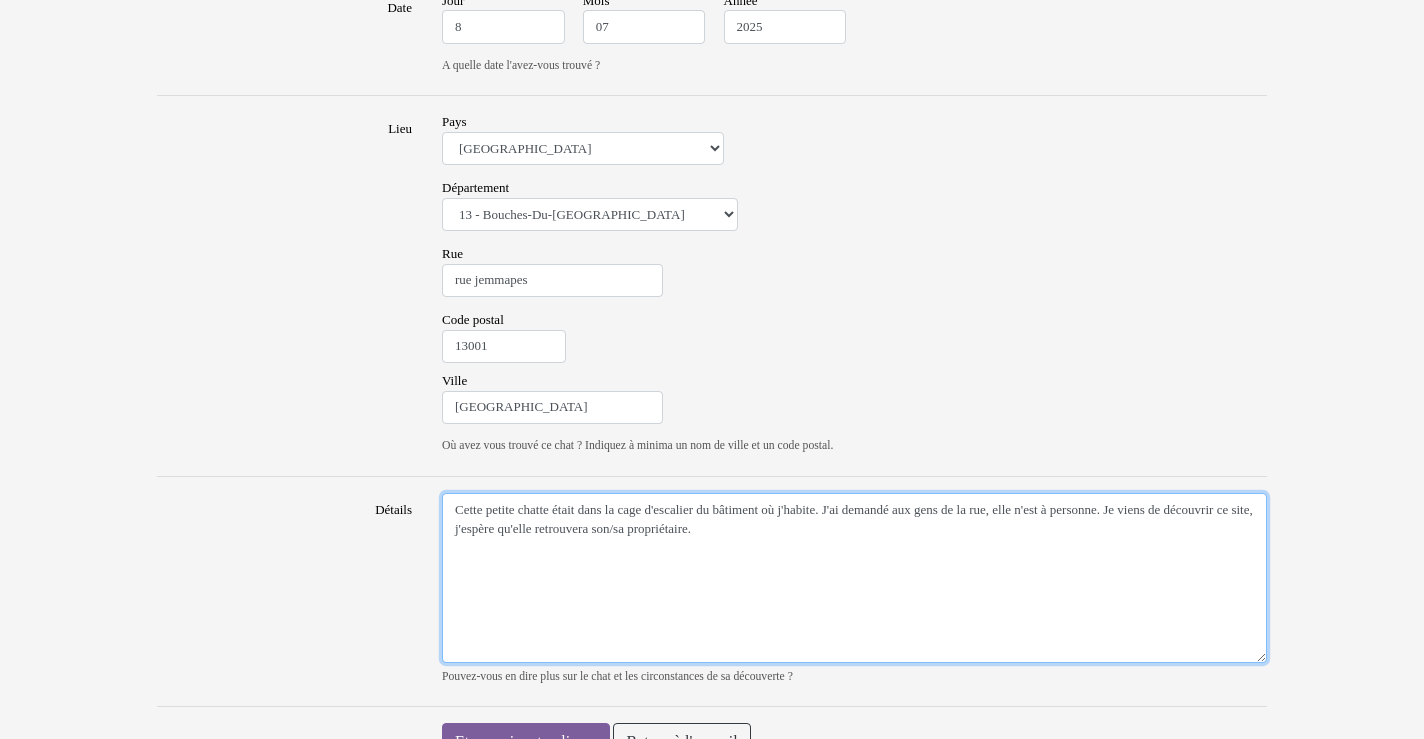 scroll, scrollTop: 1268, scrollLeft: 0, axis: vertical 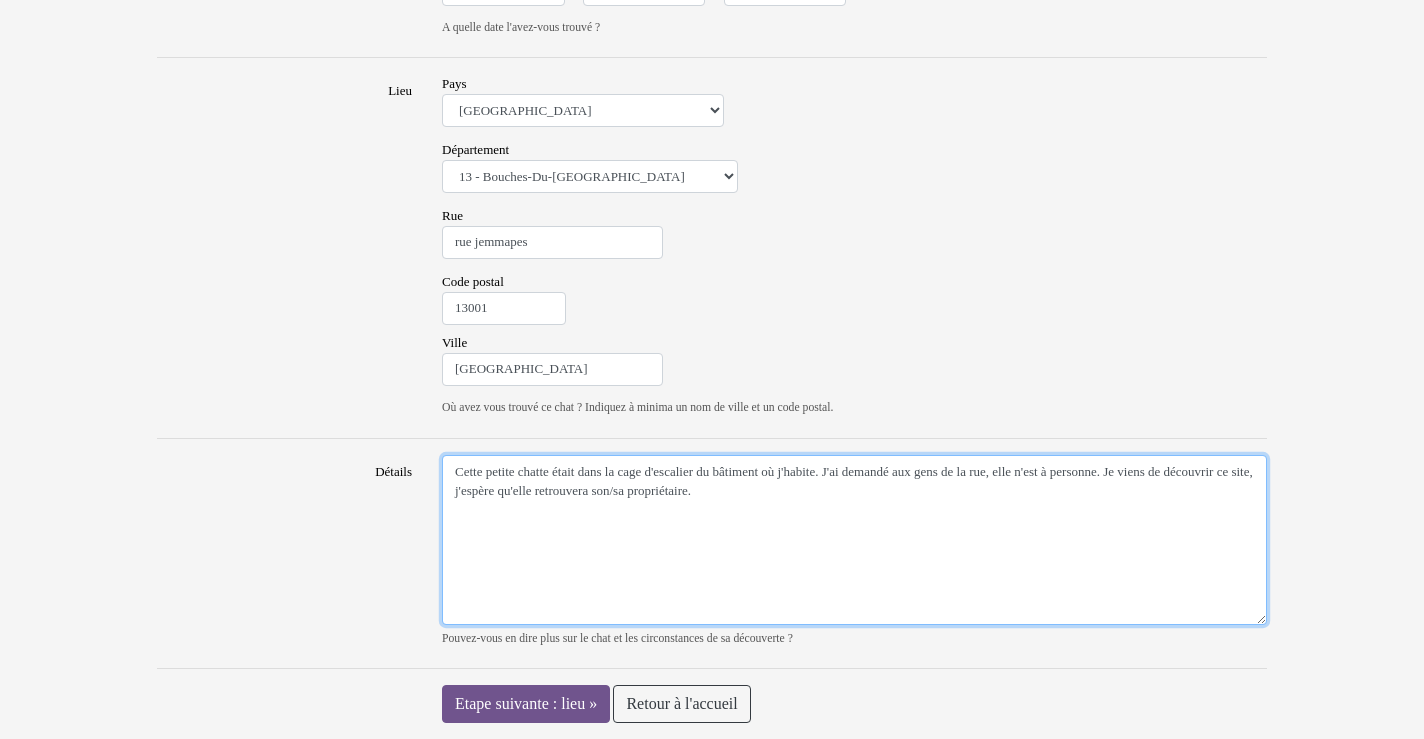 type on "Cette petite chatte était dans la cage d'escalier du bâtiment où j'habite. J'ai demandé aux gens de la rue, elle n'est à personne. Je viens de découvrir ce site, j'espère qu'elle retrouvera son/sa propriétaire." 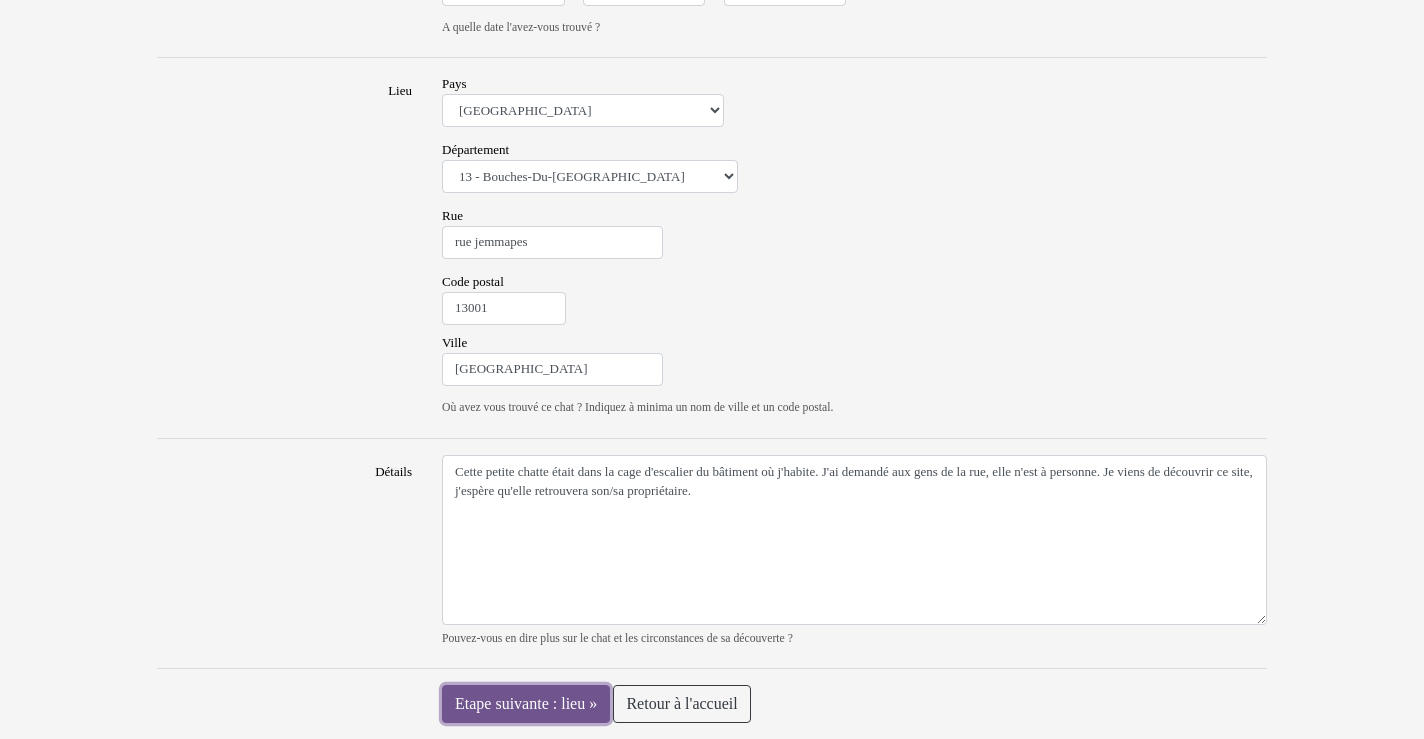 click on "Etape suivante : lieu »" at bounding box center [526, 704] 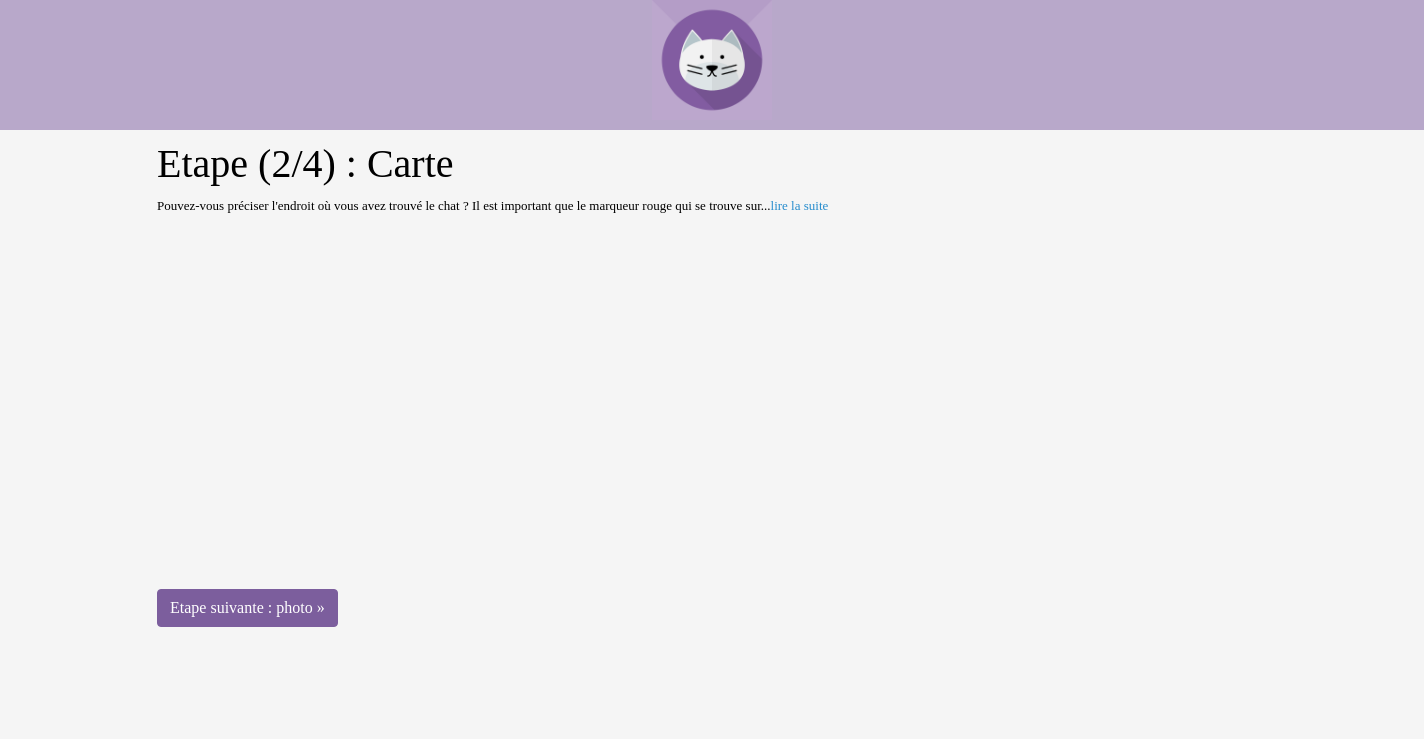scroll, scrollTop: 0, scrollLeft: 0, axis: both 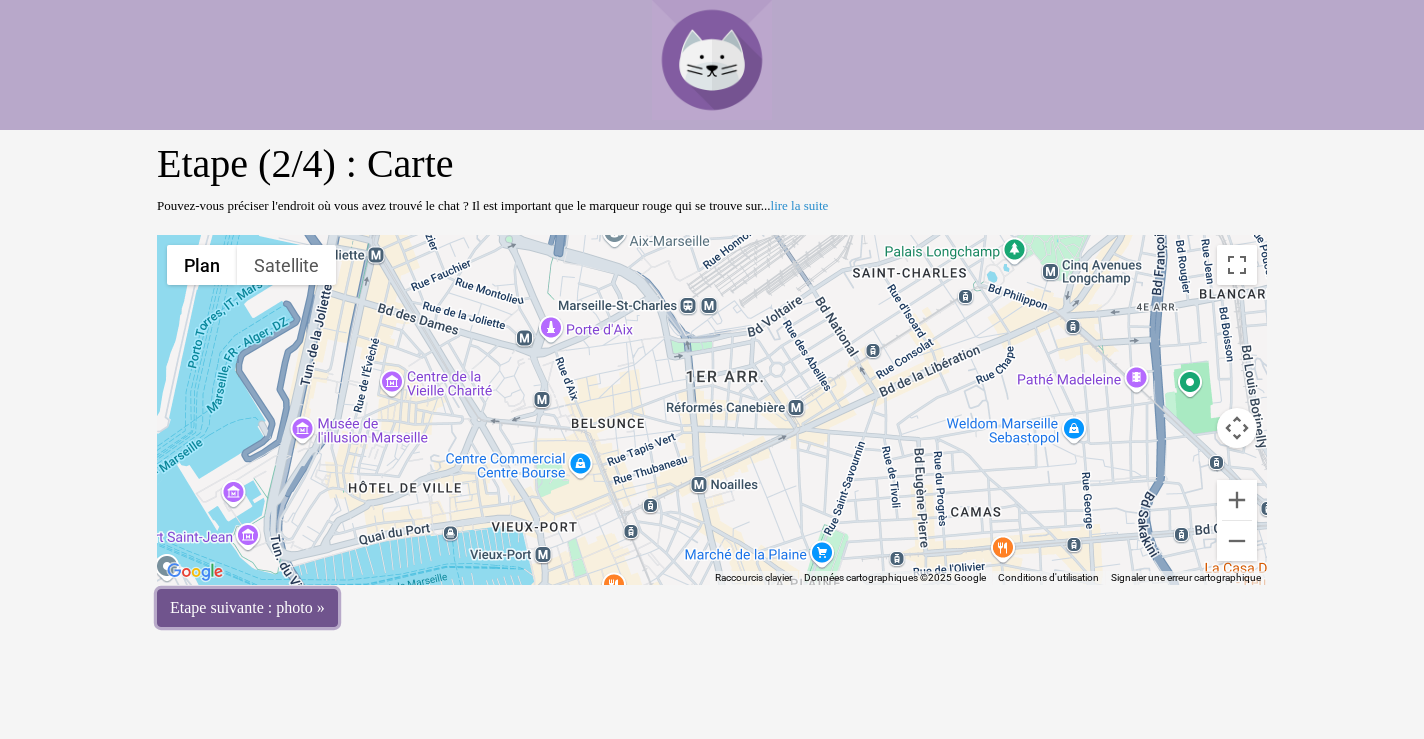 click on "Etape suivante : photo »" at bounding box center (247, 608) 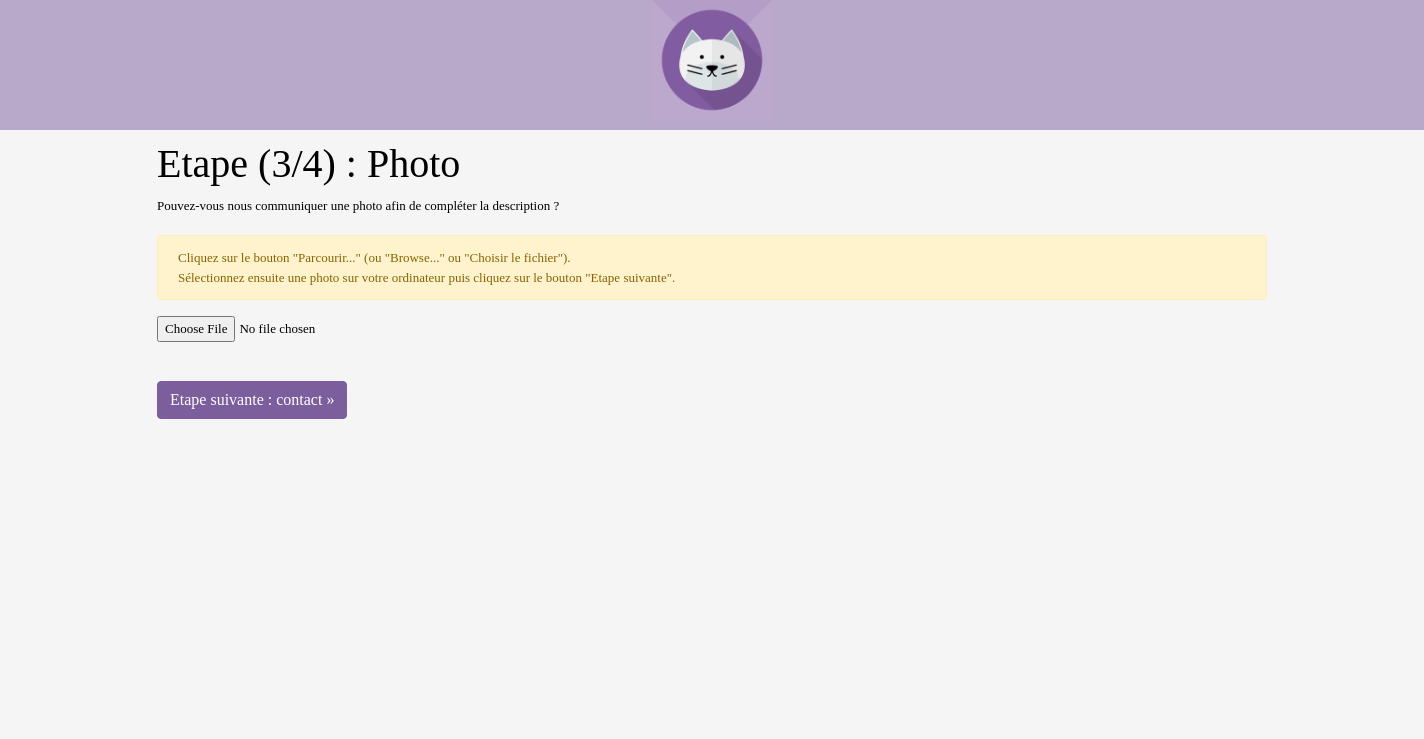 scroll, scrollTop: 0, scrollLeft: 0, axis: both 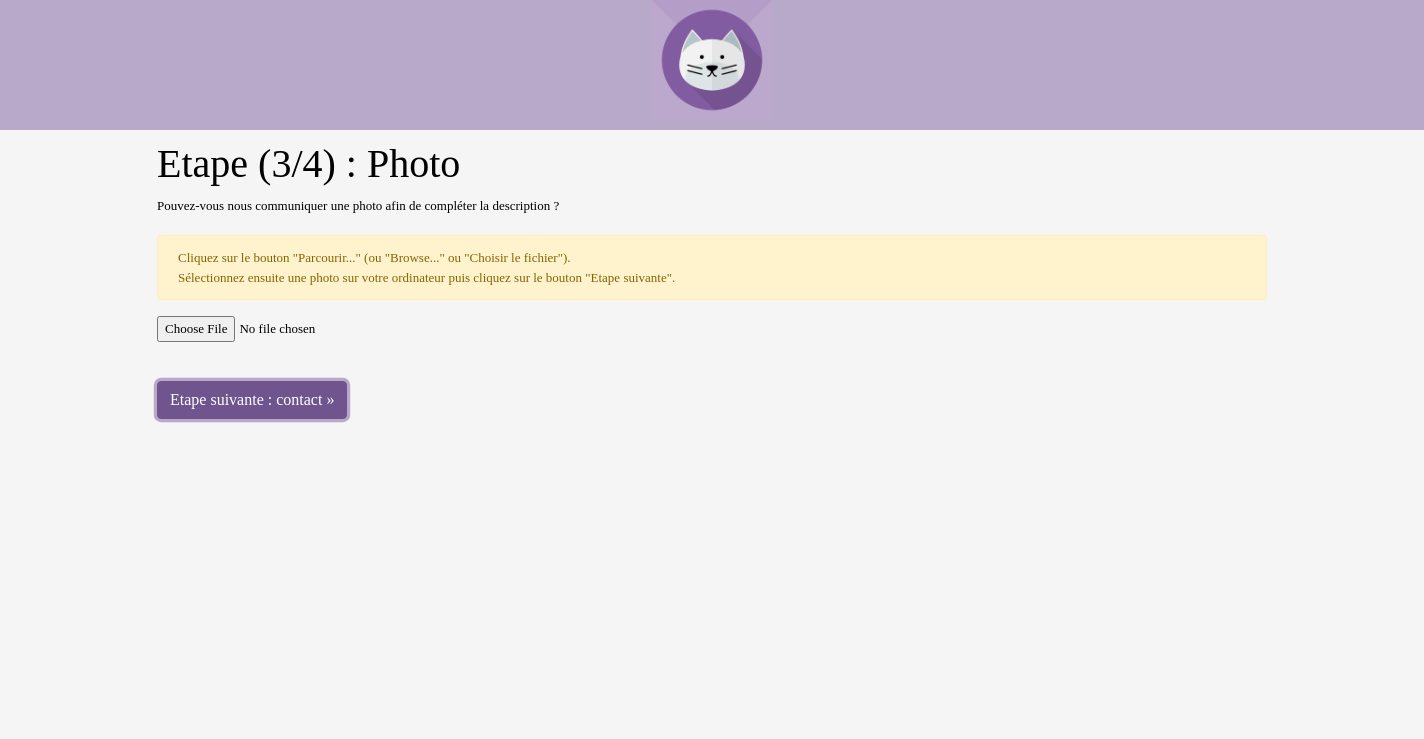 click on "Etape suivante : contact »" at bounding box center [252, 400] 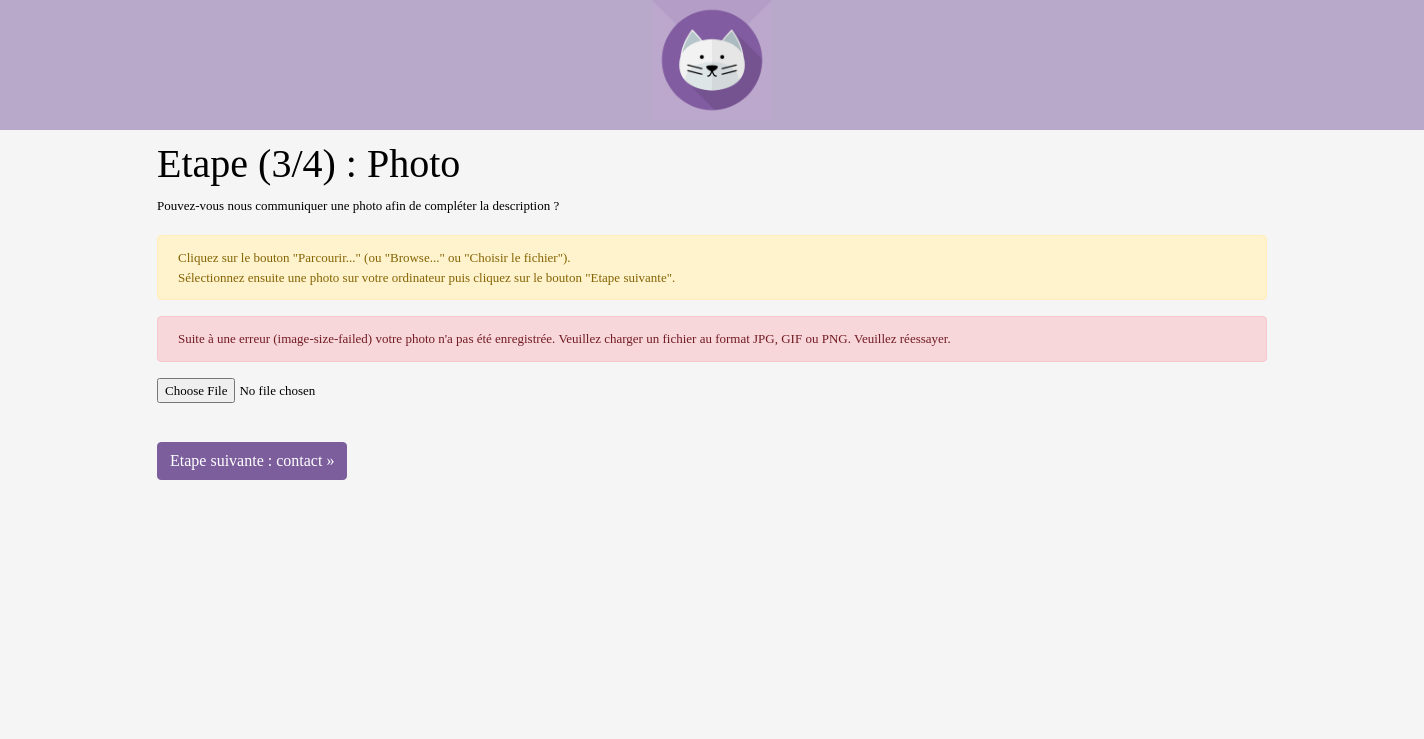 scroll, scrollTop: 0, scrollLeft: 0, axis: both 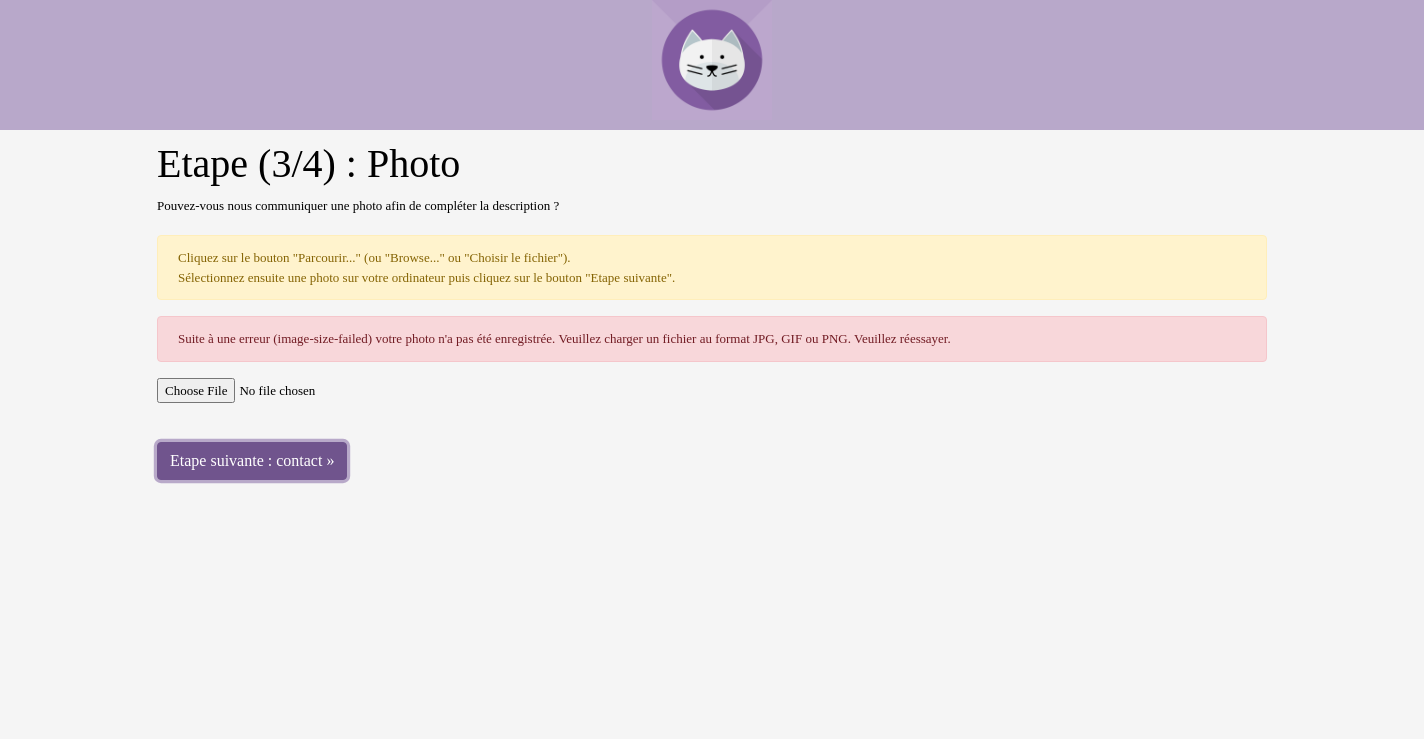 click on "Etape suivante : contact »" at bounding box center (252, 461) 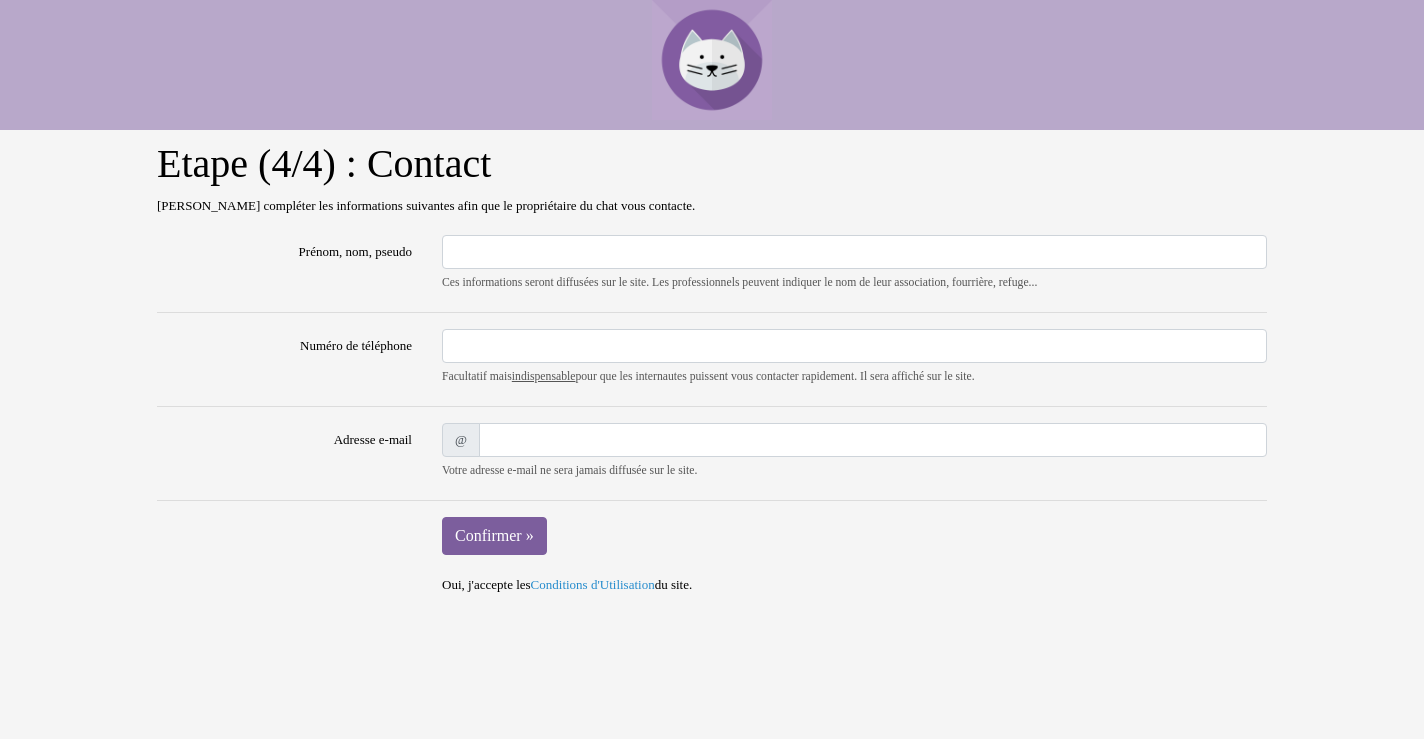 scroll, scrollTop: 0, scrollLeft: 0, axis: both 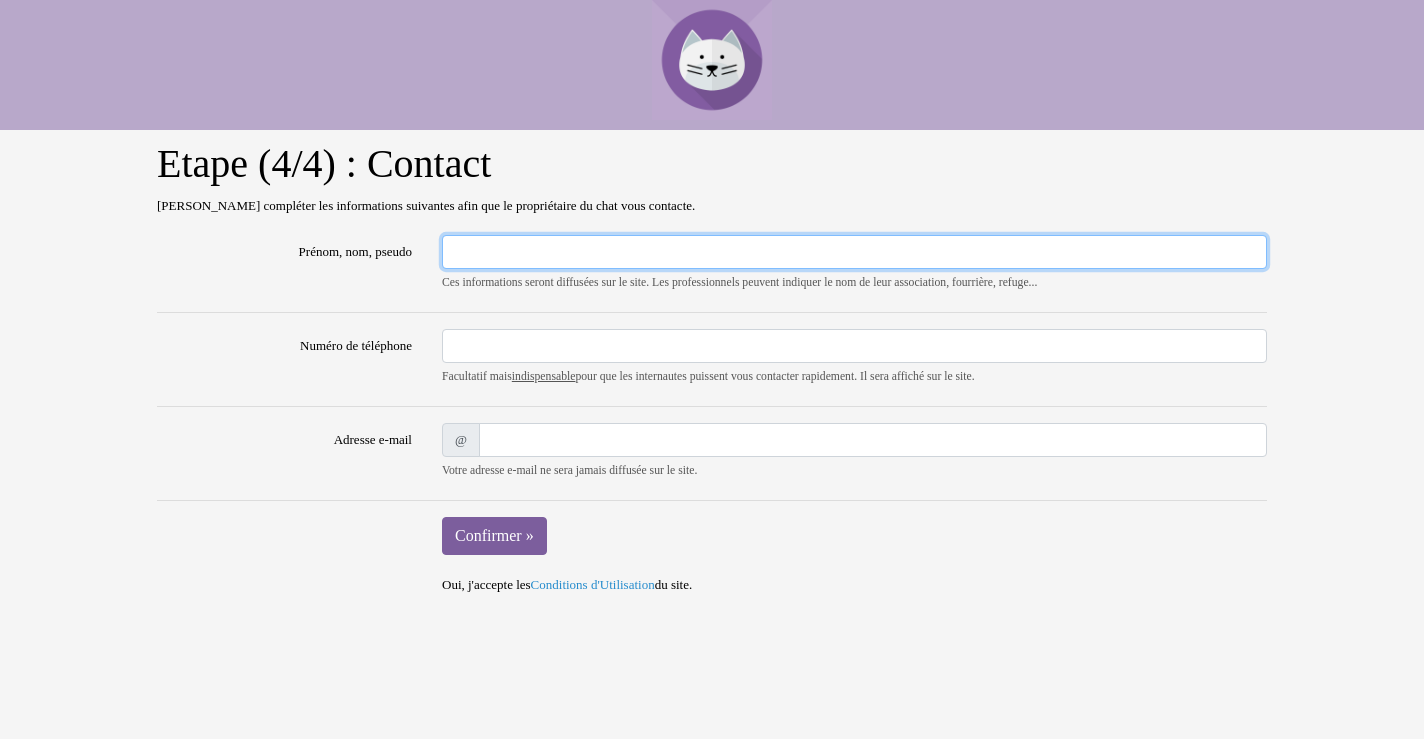 click on "Prénom, nom, pseudo" at bounding box center [854, 252] 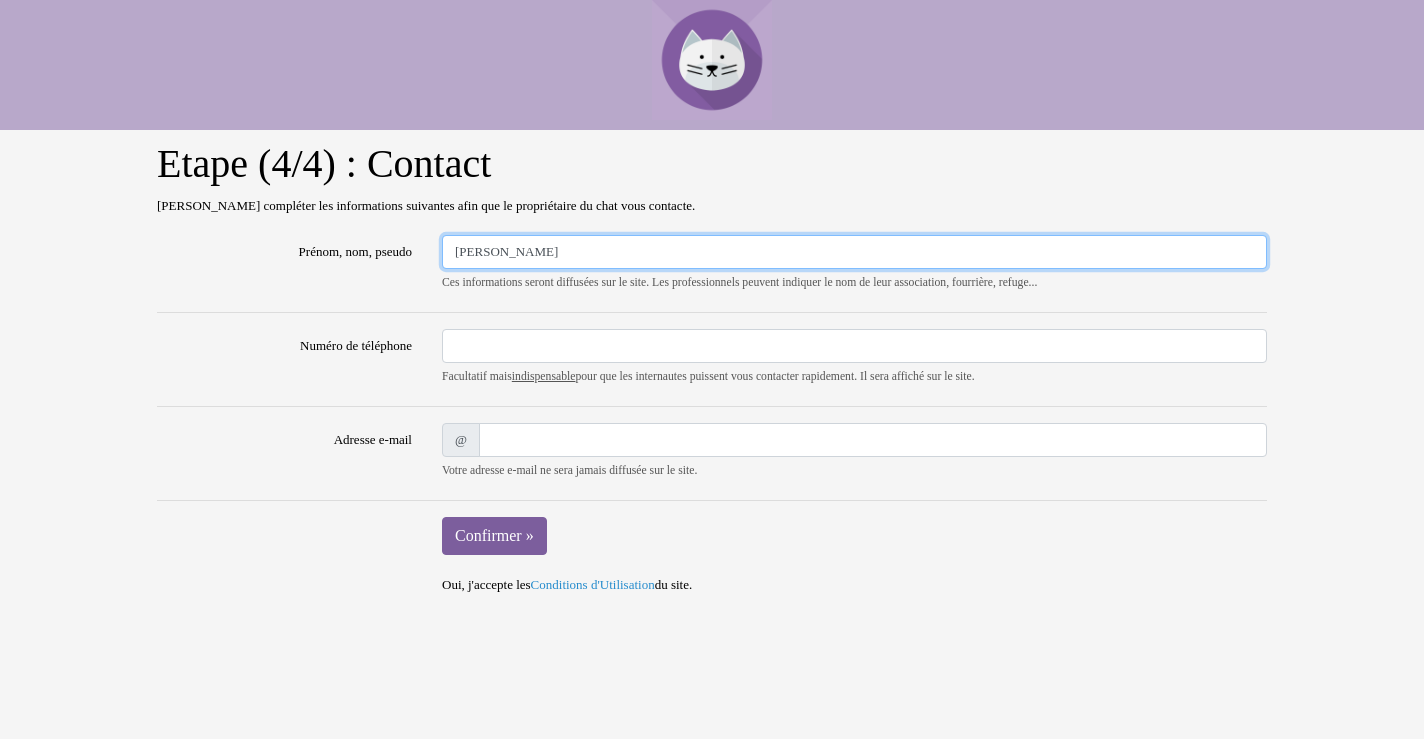 type on "[PERSON_NAME]" 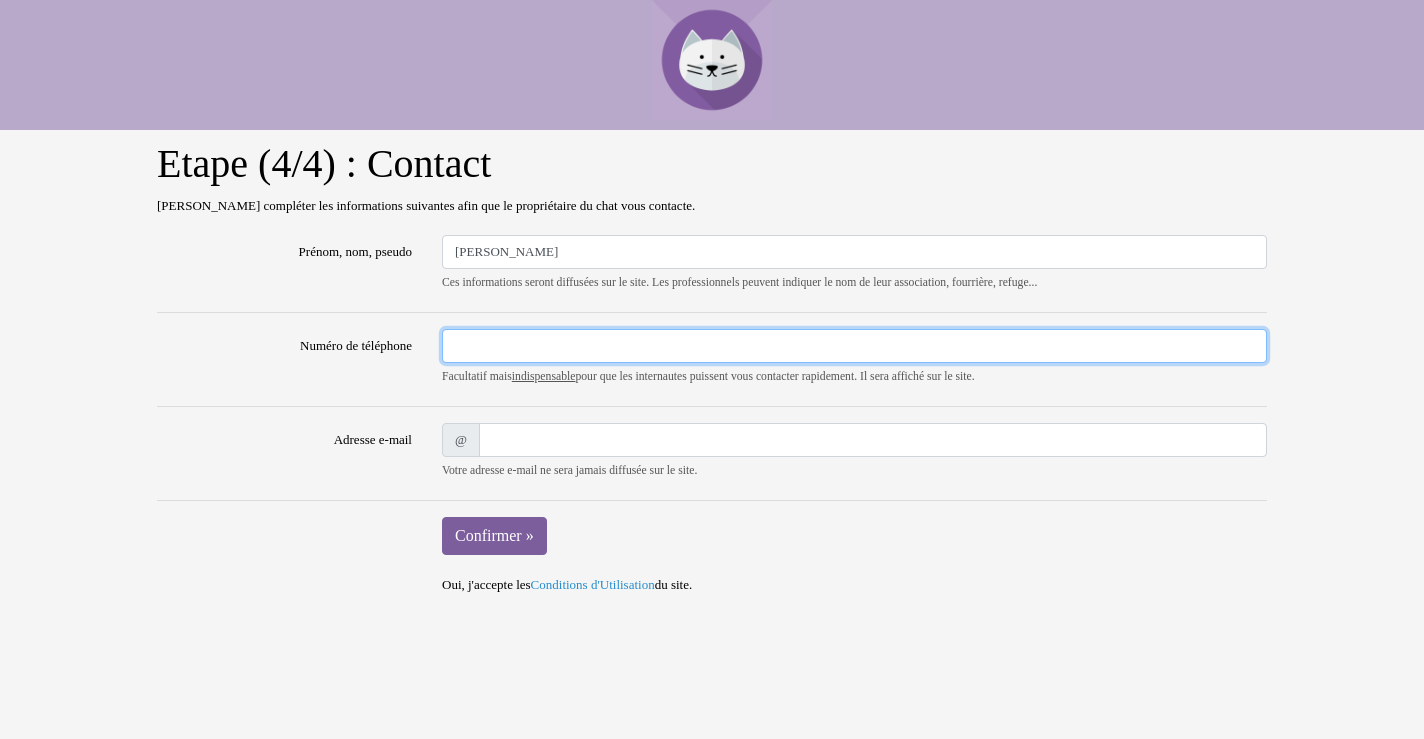 click on "Numéro de téléphone" at bounding box center [854, 346] 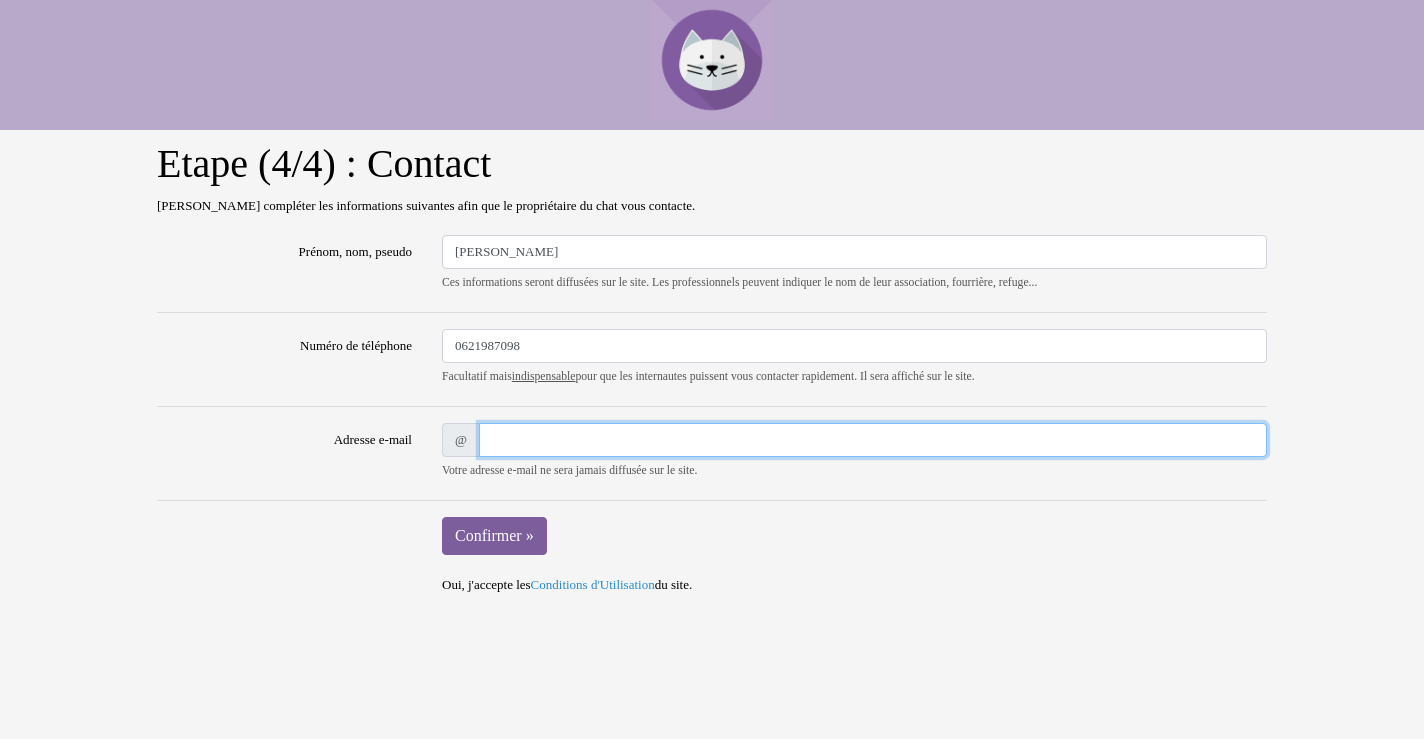 click on "Adresse e-mail" at bounding box center (873, 440) 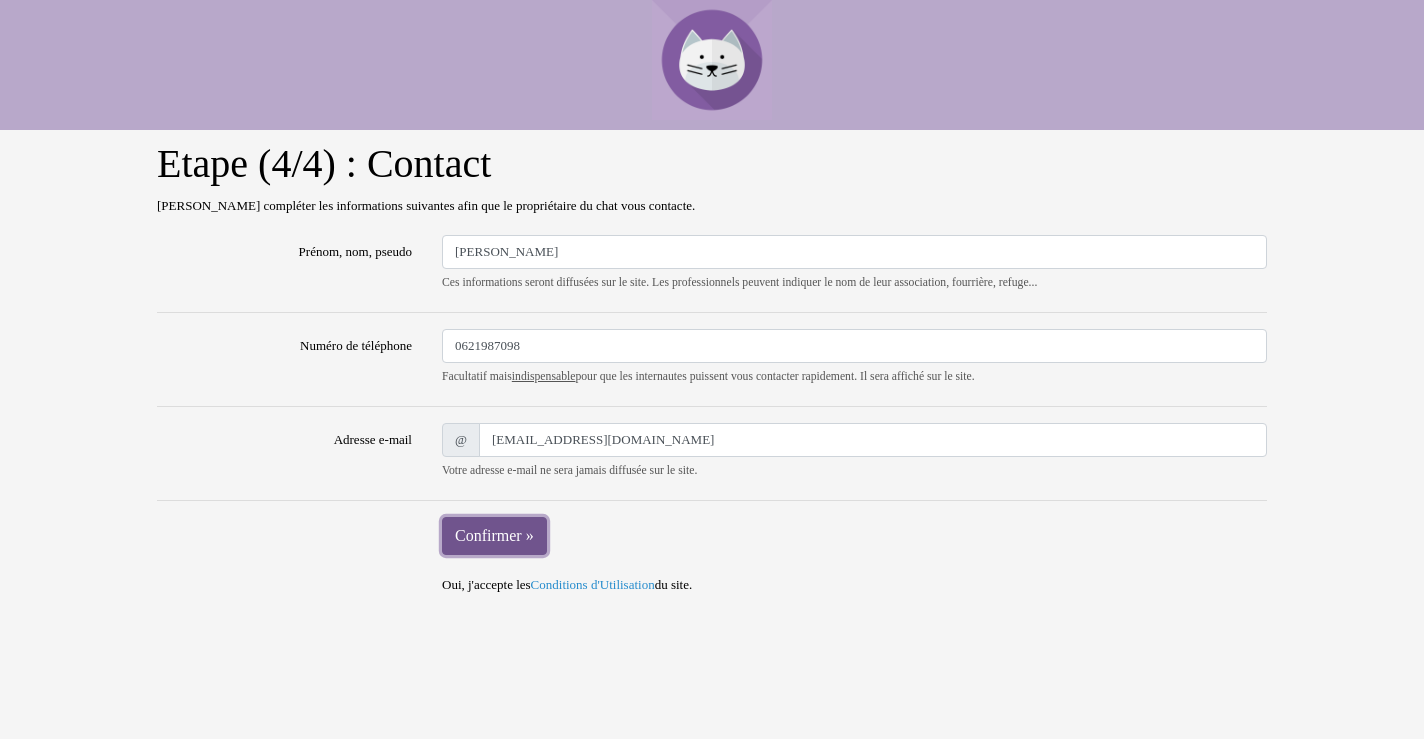 click on "Confirmer »" at bounding box center (494, 536) 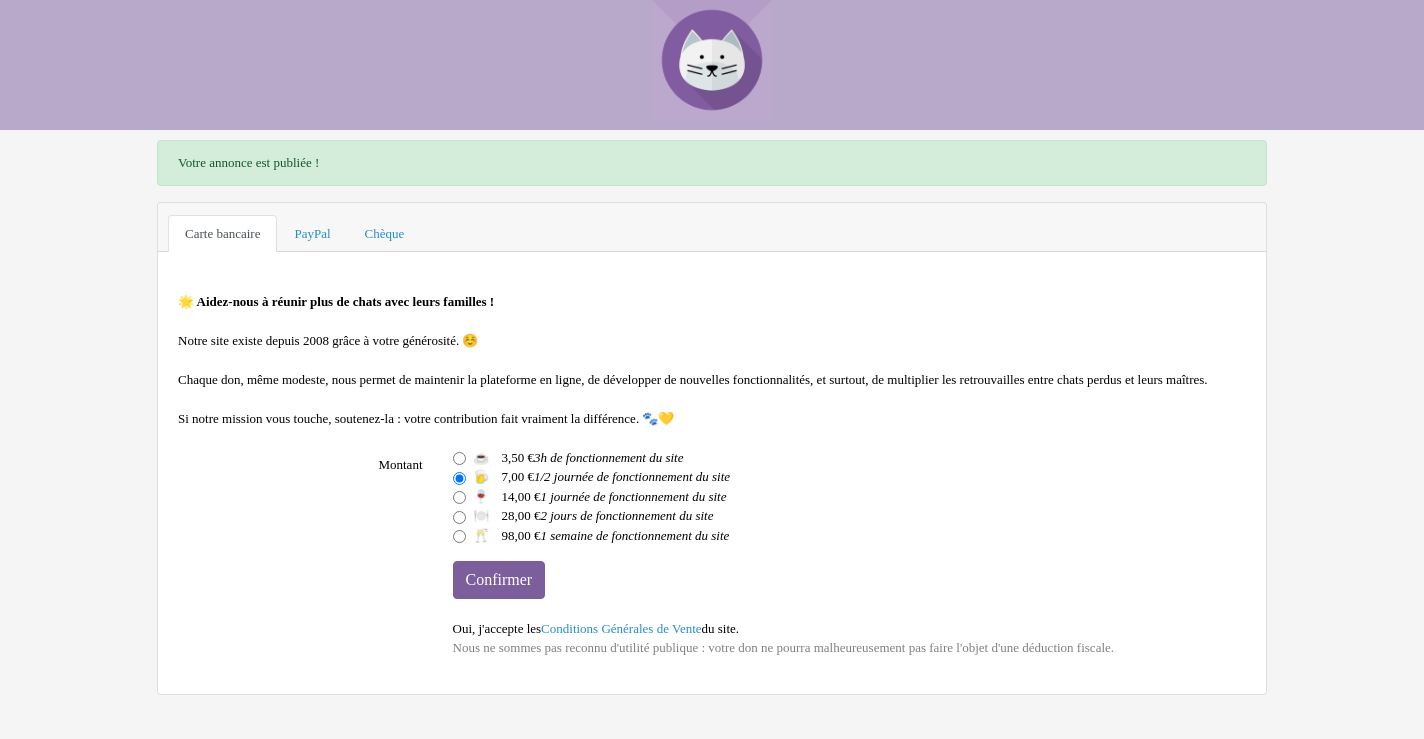 scroll, scrollTop: 0, scrollLeft: 0, axis: both 